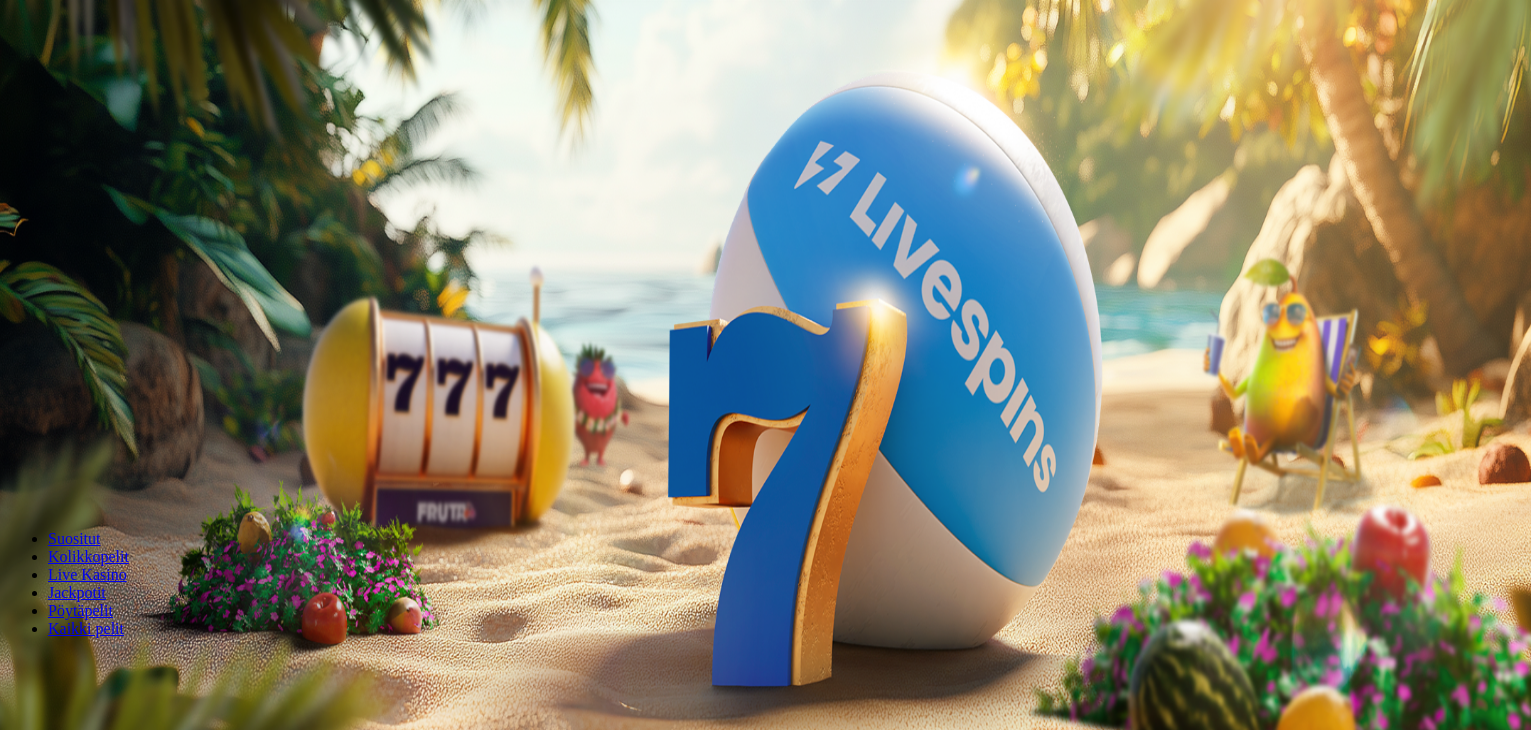 scroll, scrollTop: 0, scrollLeft: 0, axis: both 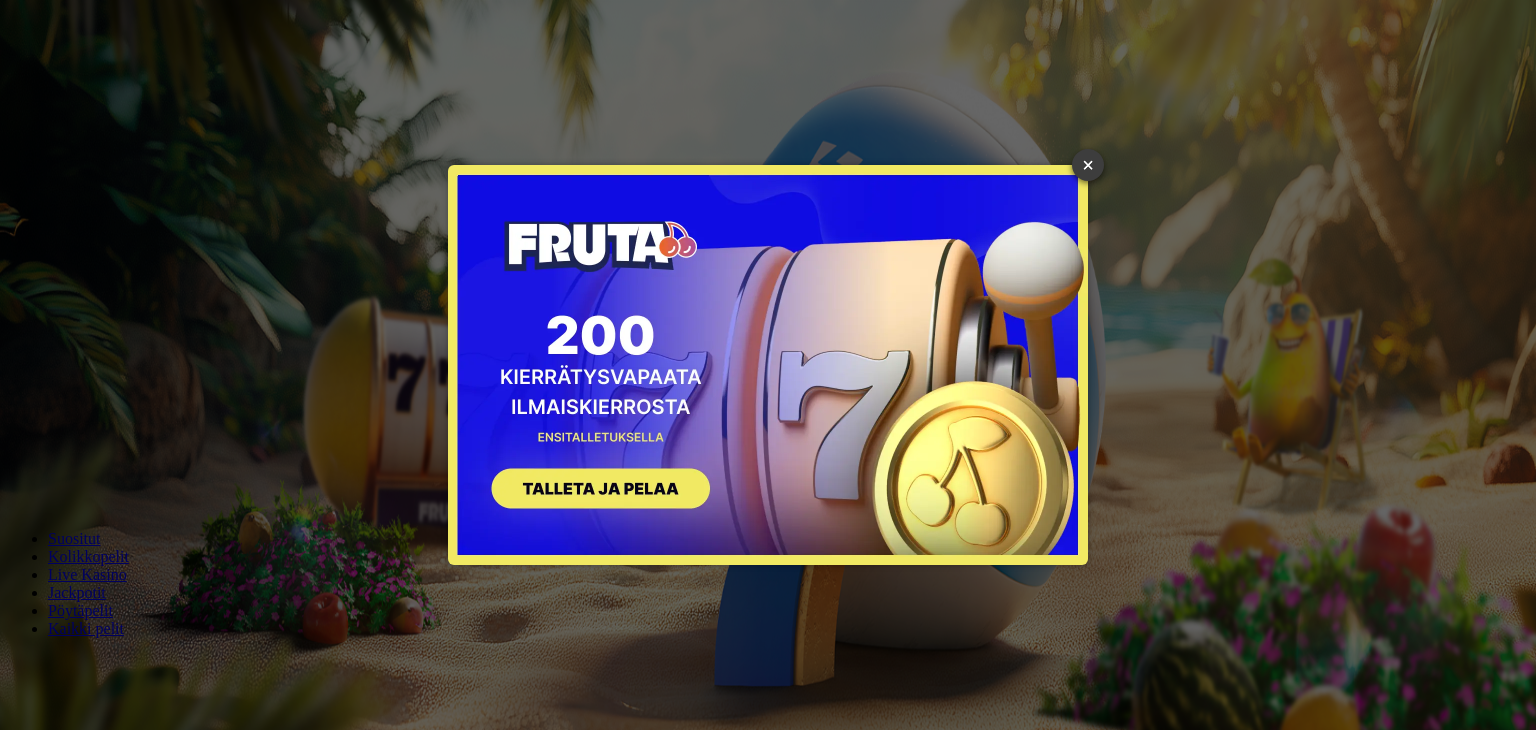 click on "×" at bounding box center (1088, 165) 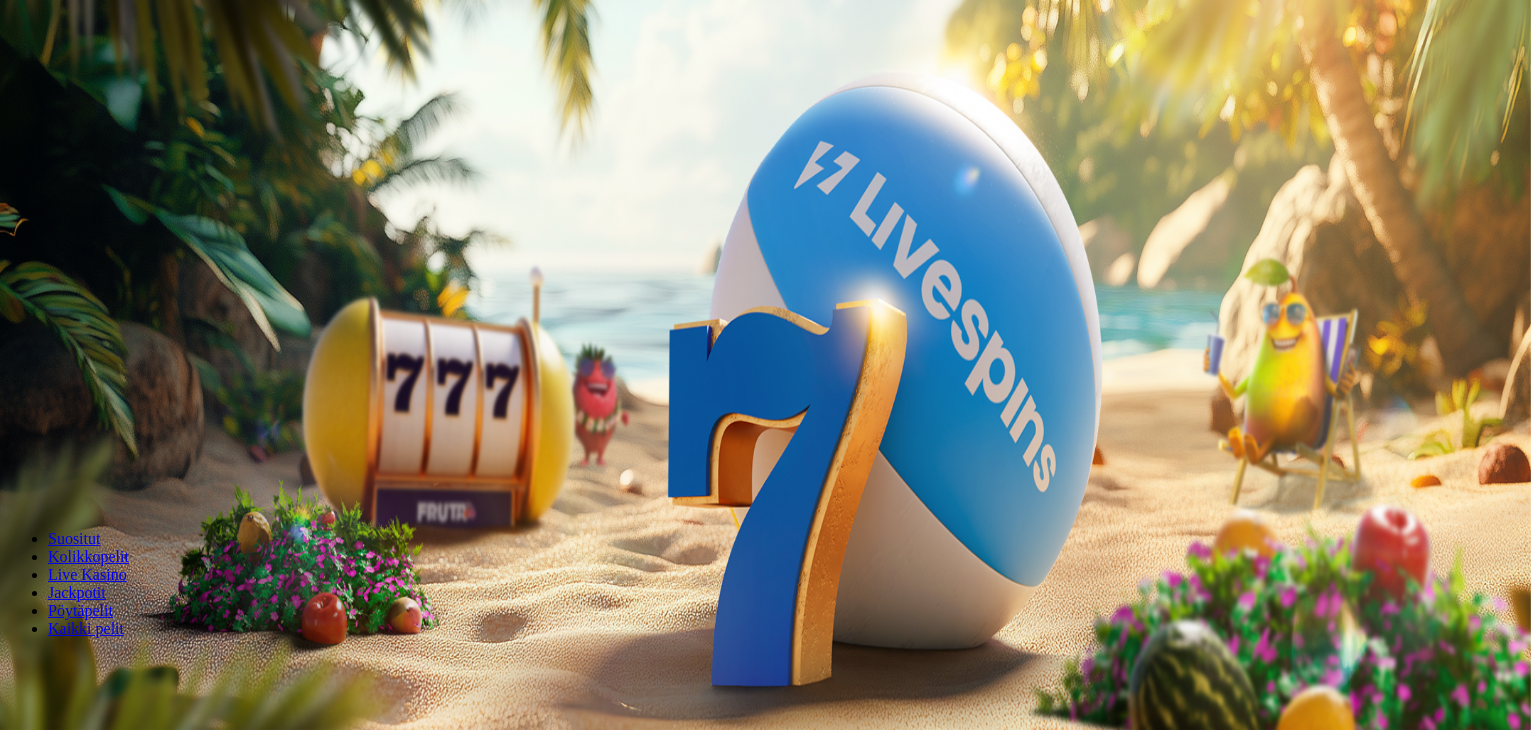 click on "Talletus" at bounding box center [38, 72] 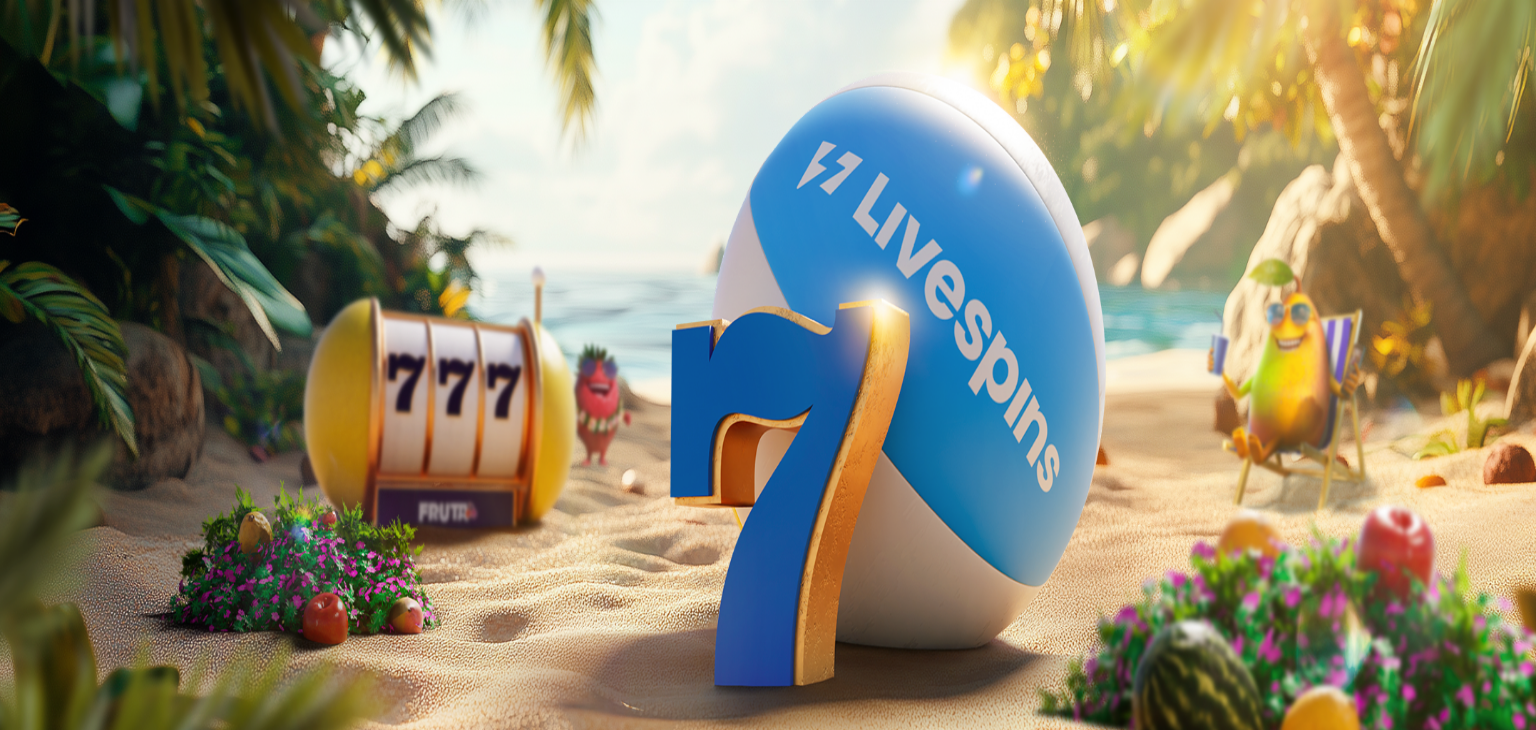 click on "€50" at bounding box center [210, 341] 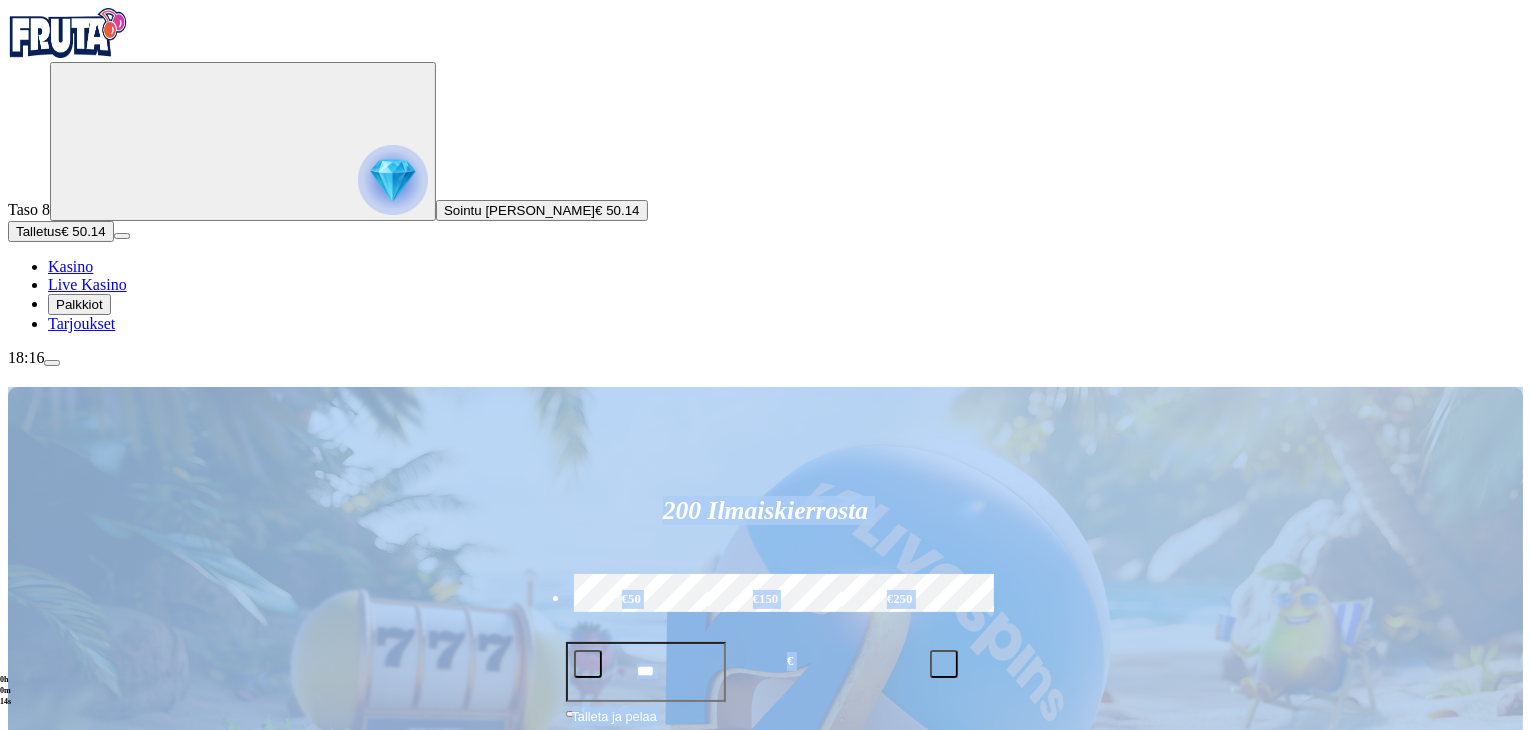 drag, startPoint x: 1529, startPoint y: 361, endPoint x: 1535, endPoint y: 525, distance: 164.10973 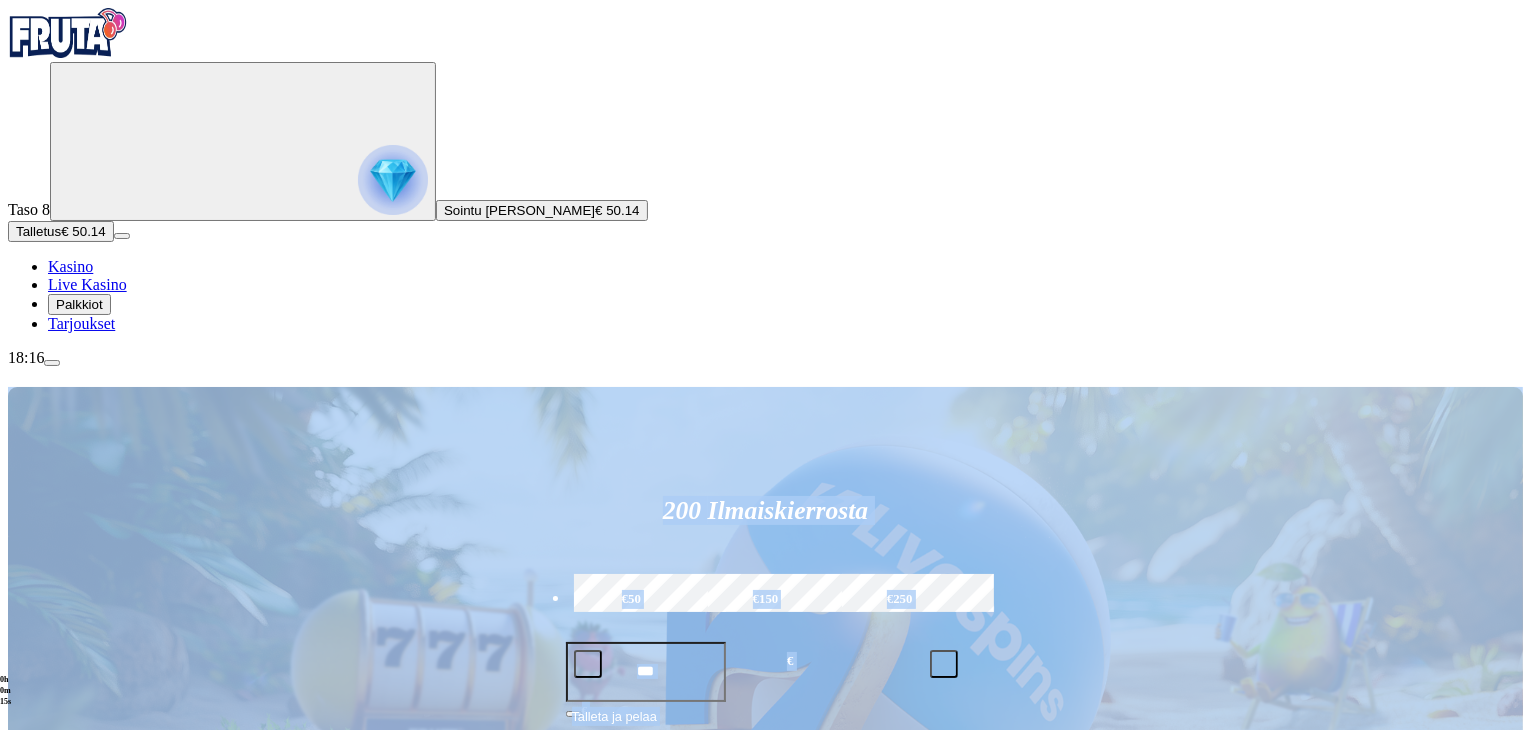 click on "200 Ilmaiskierrosta €50 €150 €250 *** € € Talleta ja pelaa 200 kierrätysvapaata ilmaiskierrosta ensitalletuksen yhteydessä. 50 kierrosta per päivä, 4 päivän ajan. Suositut Kolikkopelit Live Kasino Jackpotit Pöytäpelit Kaikki pelit Viimeksi pelattu Pelaa nyt Royal Express: Hold and Win Pelaa nyt Sticky Bandits Thunder Rail Pelaa nyt Mahjong Wins Super Scatter Pelaa nyt Eye of Spartacus Pelaa nyt Grand Bison Pelaa nyt Play'n GO Buffalo of Wealth Pelaa nyt Wild Rhino Stampede Stacks Suosituinta alueellasi Näytä kaikki Pelaa nyt Reactoonz Pelaa nyt Cherry Pop Deluxe Pelaa nyt Brute Force Pelaa nyt Wanted Dead or a Wild Pelaa nyt Sweet Bonanza Pelaa nyt Barbarossa Pelaa nyt Le Bandit Pelaa nyt Esqueleto Explosivo 2 Pelaa nyt Book of Dead Pelaa nyt Moon Princess 100 Pelaa nyt Gates of Olympus Uusia pelejä Näytä kaikki Pelaa nyt Play'n GO Buffalo of Wealth Pelaa nyt Rabbit in the Hat – Tap N Cash Pelaa nyt Alibi Pelaa nyt Super Flip Deluxe Pelaa nyt Bass Cash Diamond X UP Pelaa nyt Pelaa nyt" at bounding box center [765, 9191] 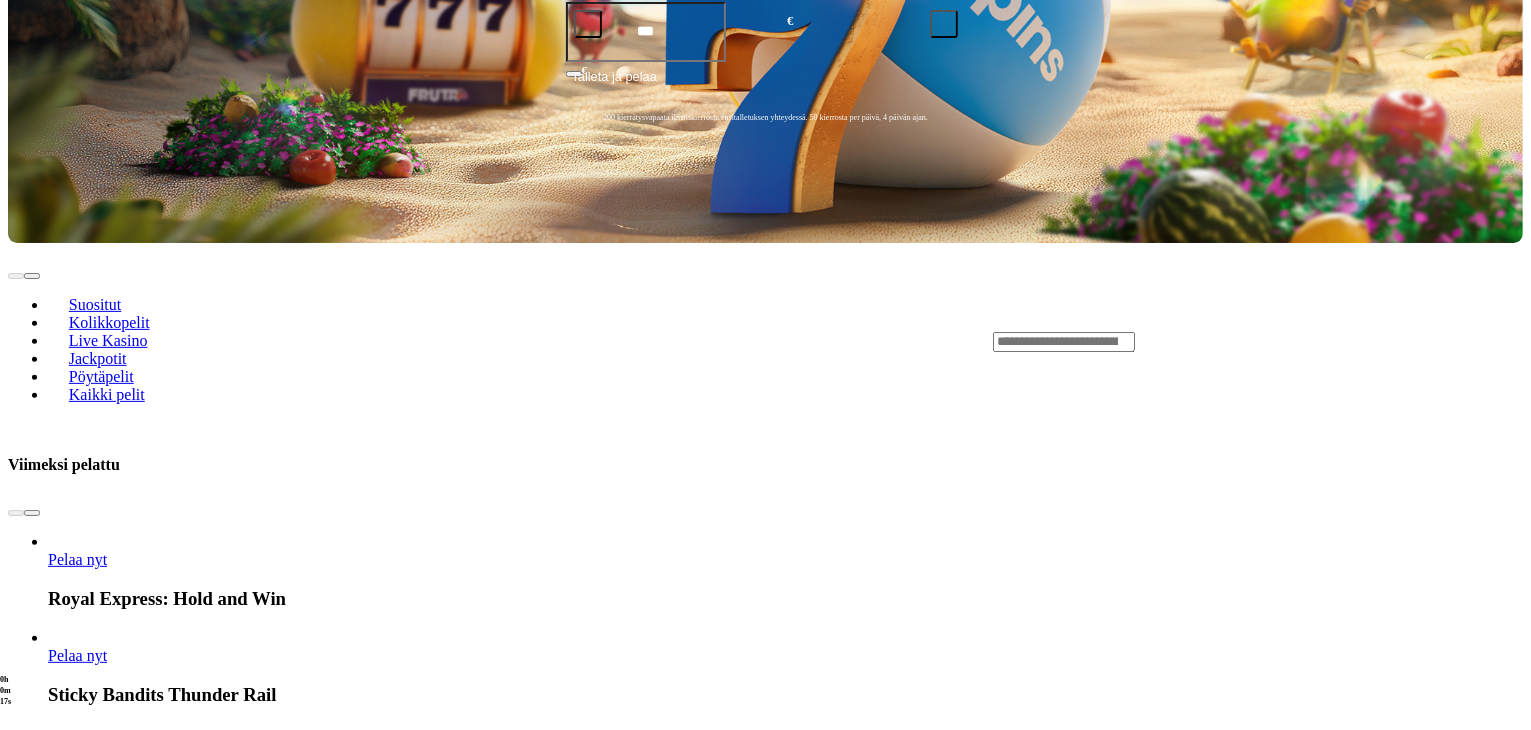 scroll, scrollTop: 800, scrollLeft: 0, axis: vertical 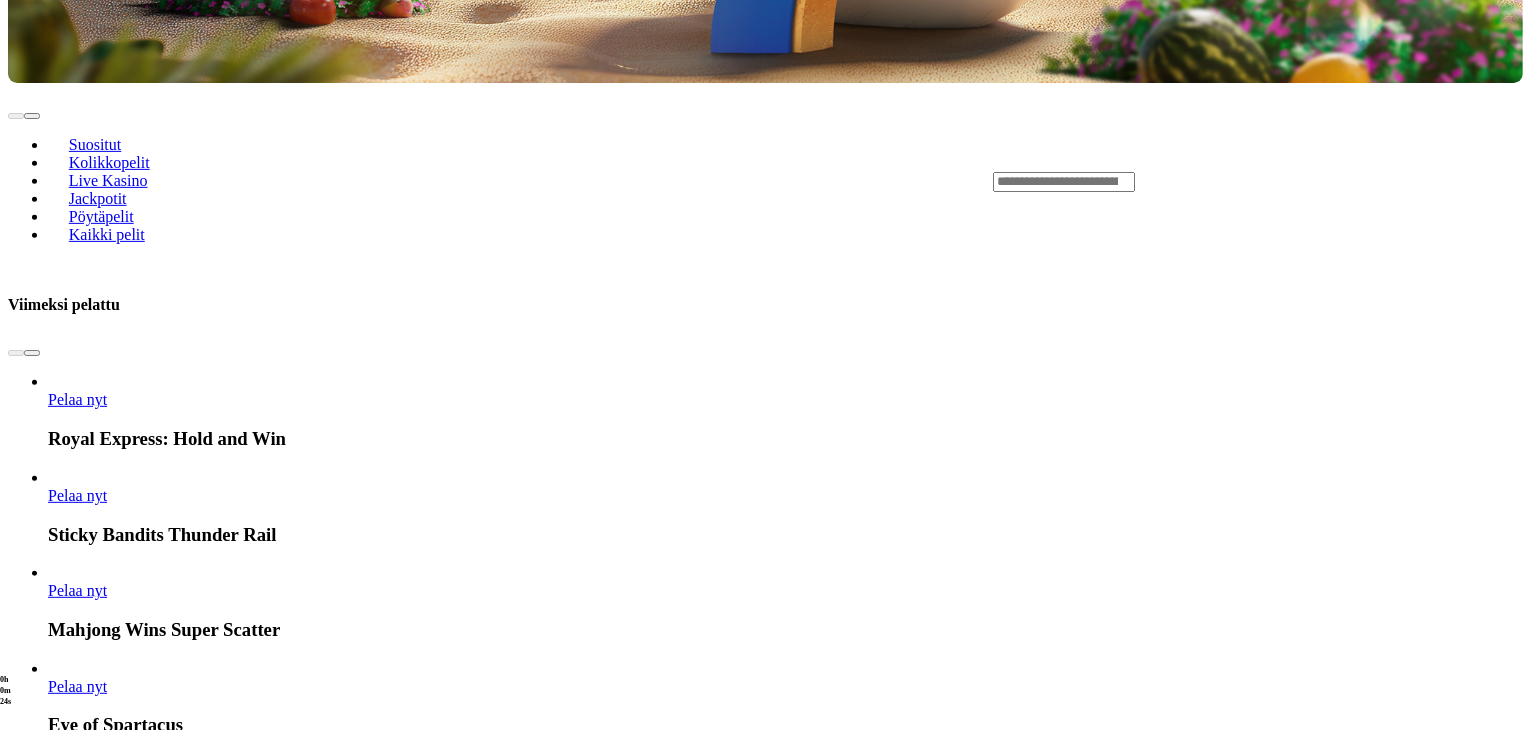 click at bounding box center (32, 2285) 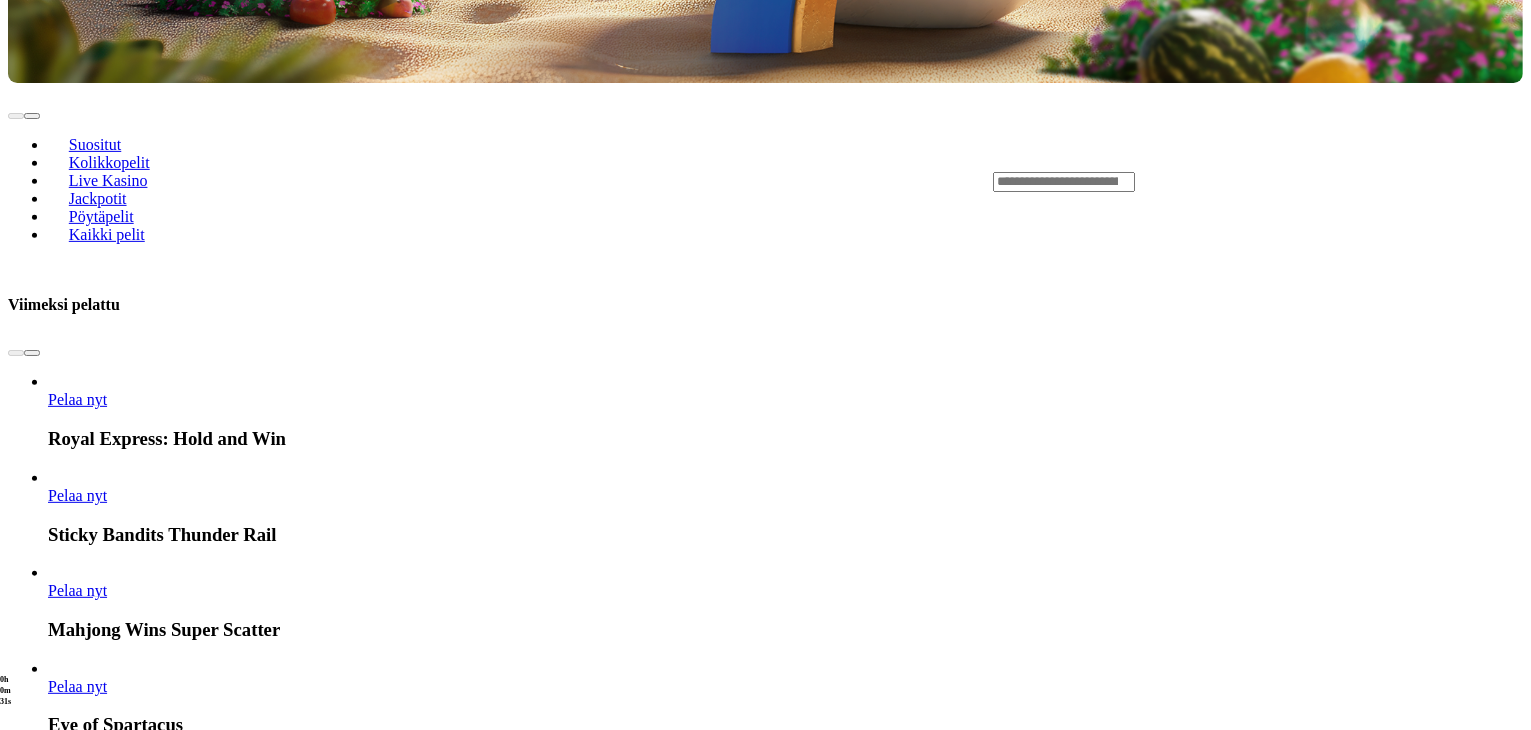 type 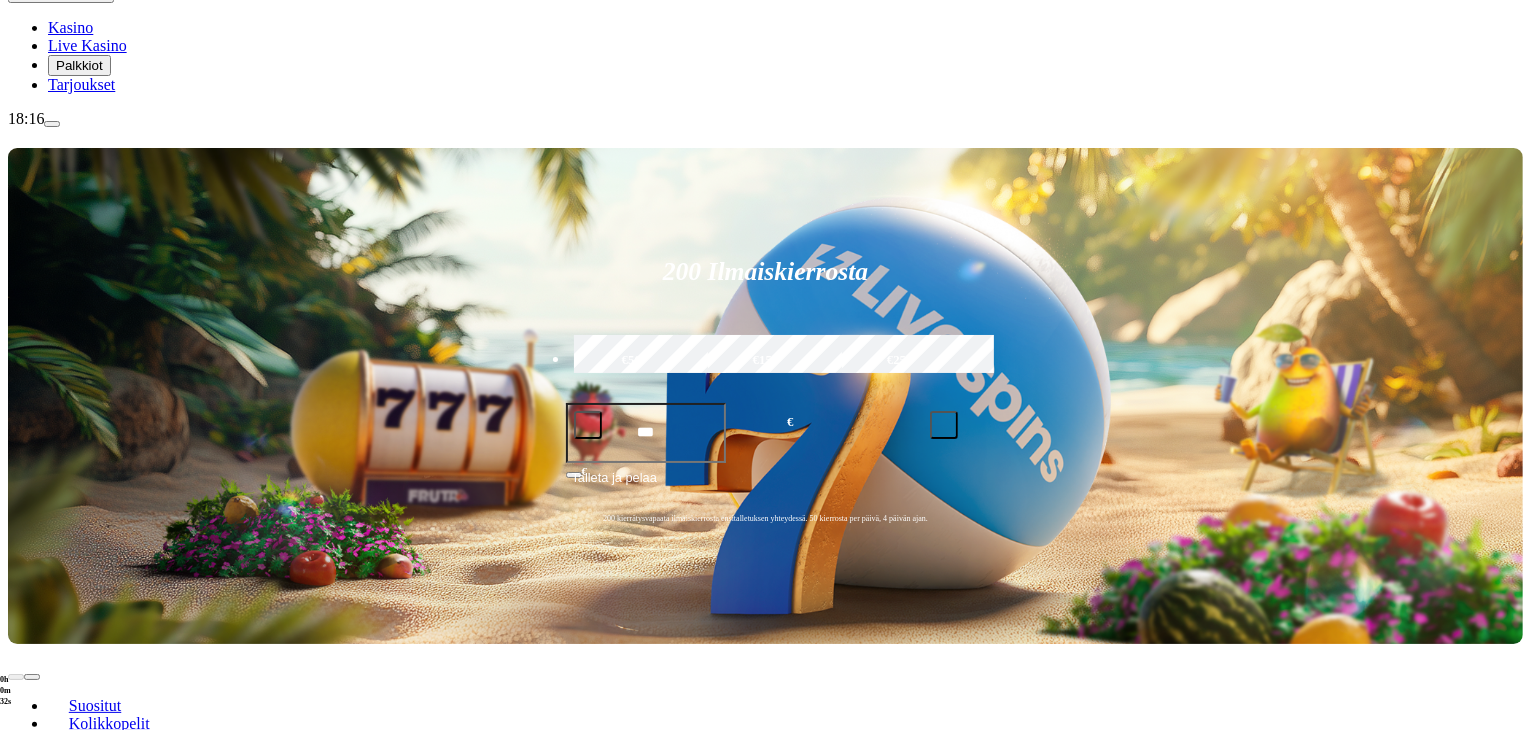 scroll, scrollTop: 200, scrollLeft: 0, axis: vertical 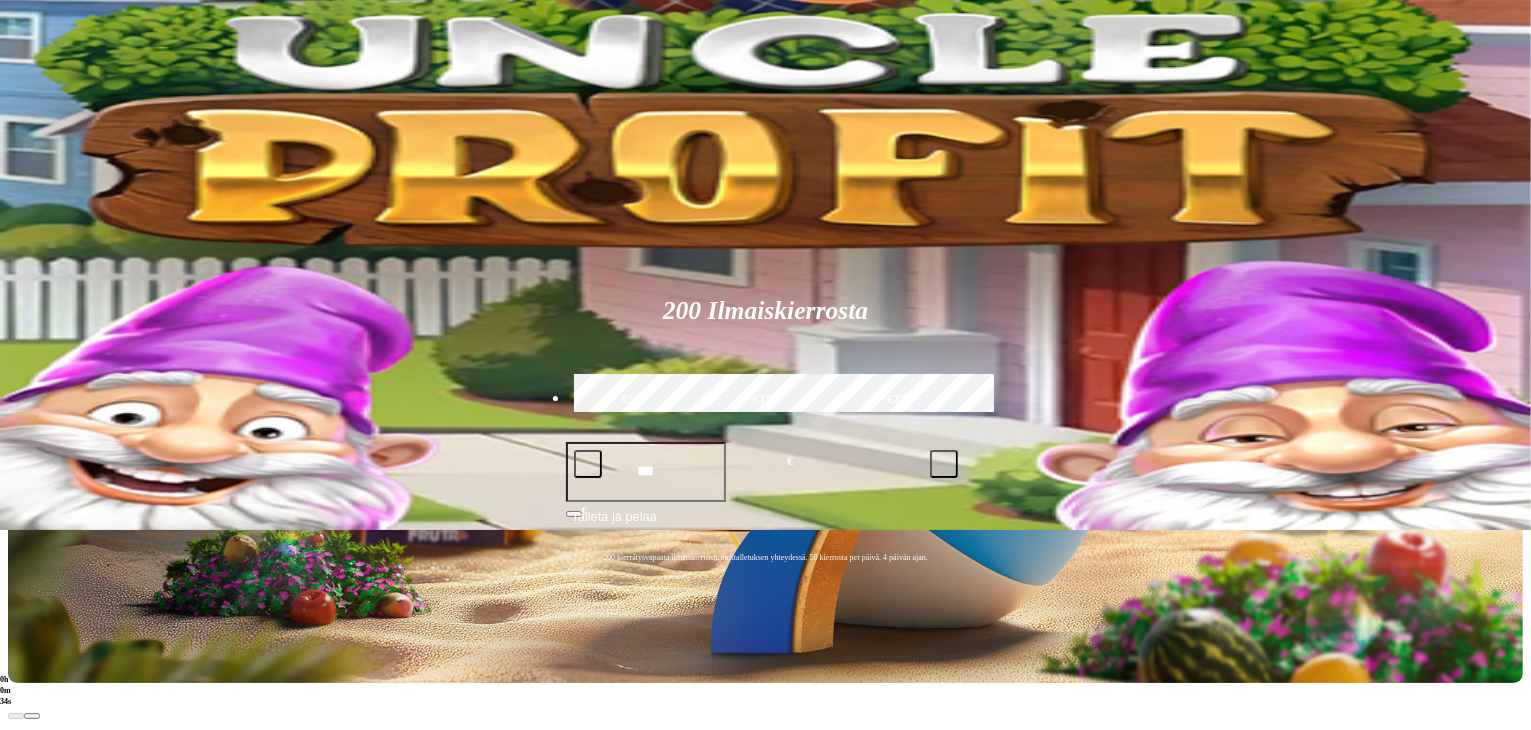 click at bounding box center (32, 953) 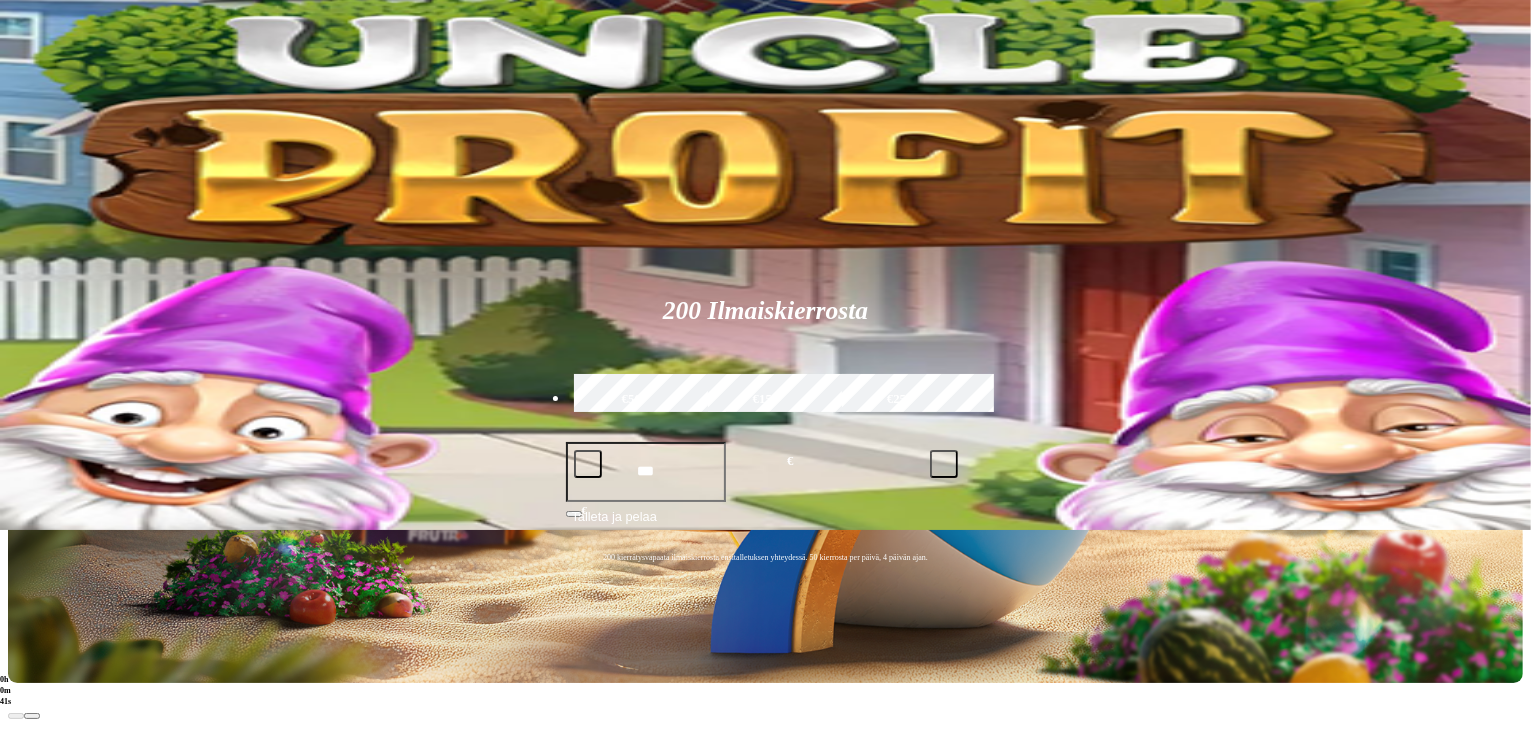click on "Pelaa nyt" at bounding box center (-118, 1572) 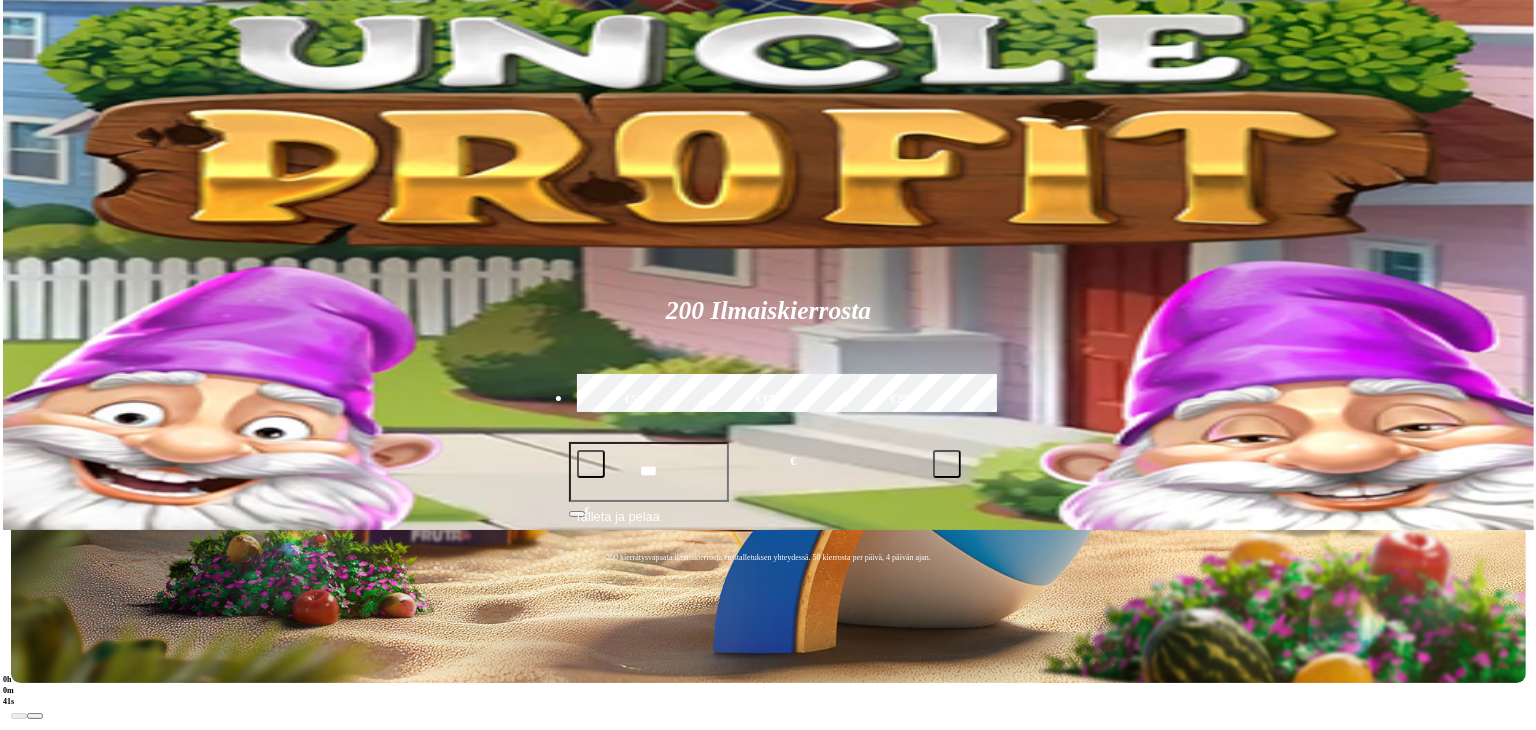 scroll, scrollTop: 0, scrollLeft: 0, axis: both 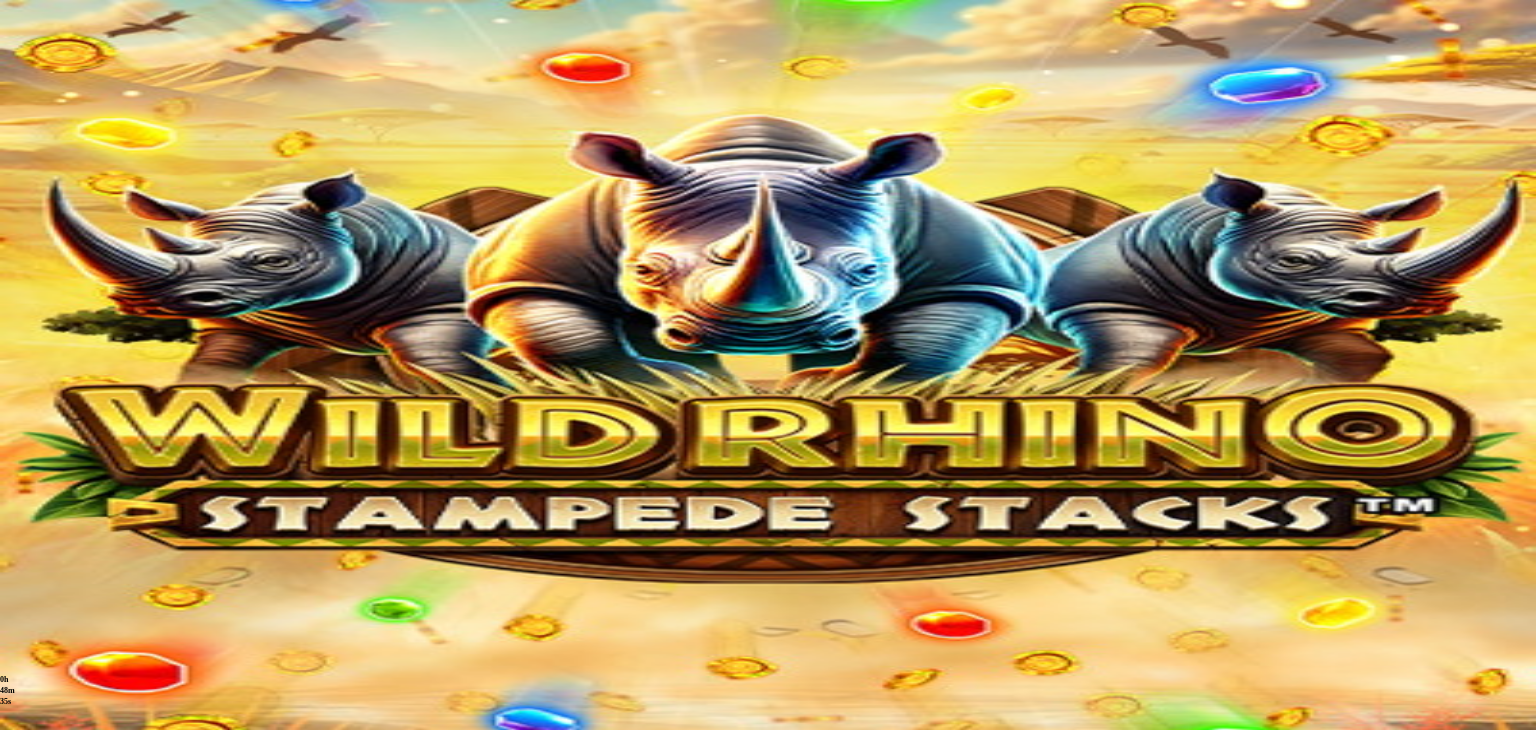 click at bounding box center [99, 106] 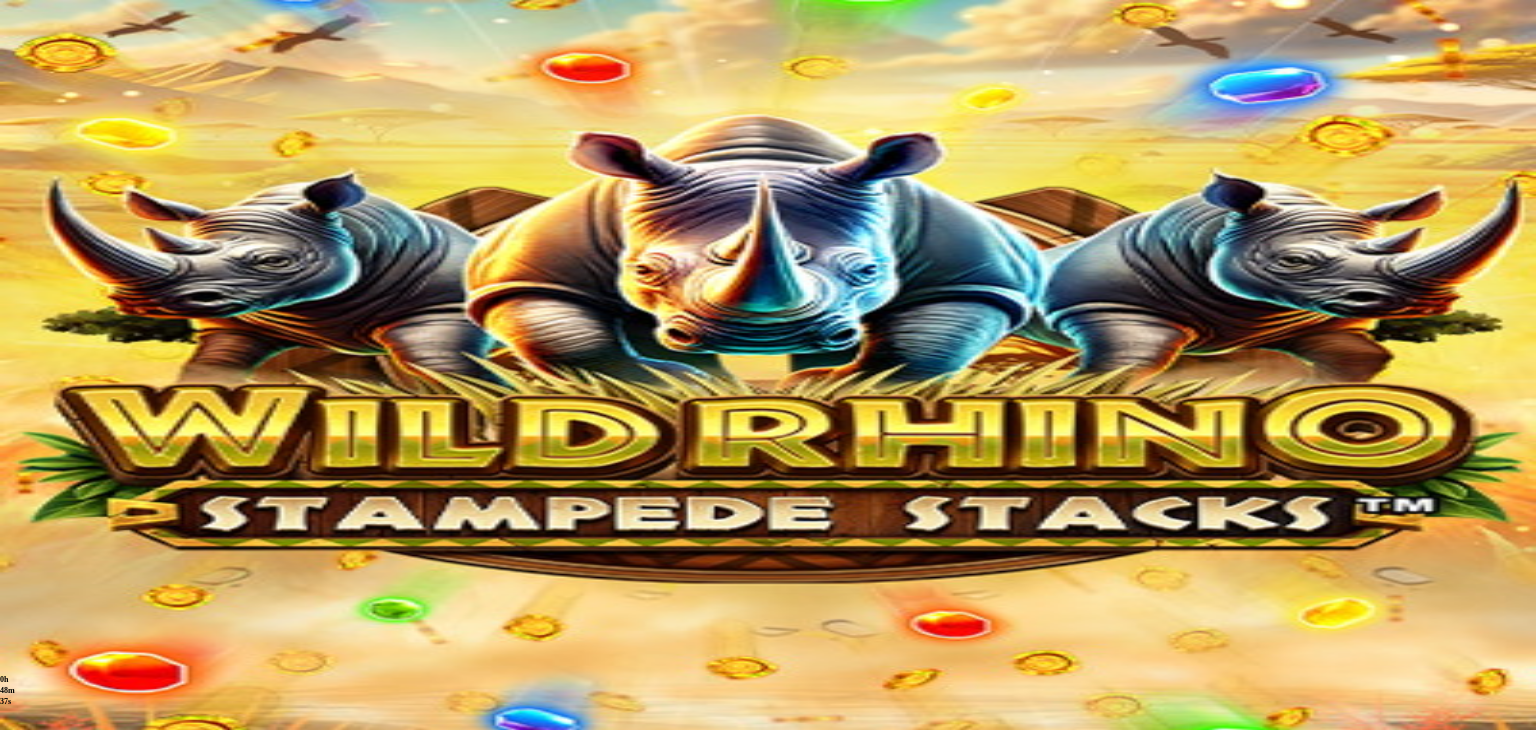 click at bounding box center [112, 842] 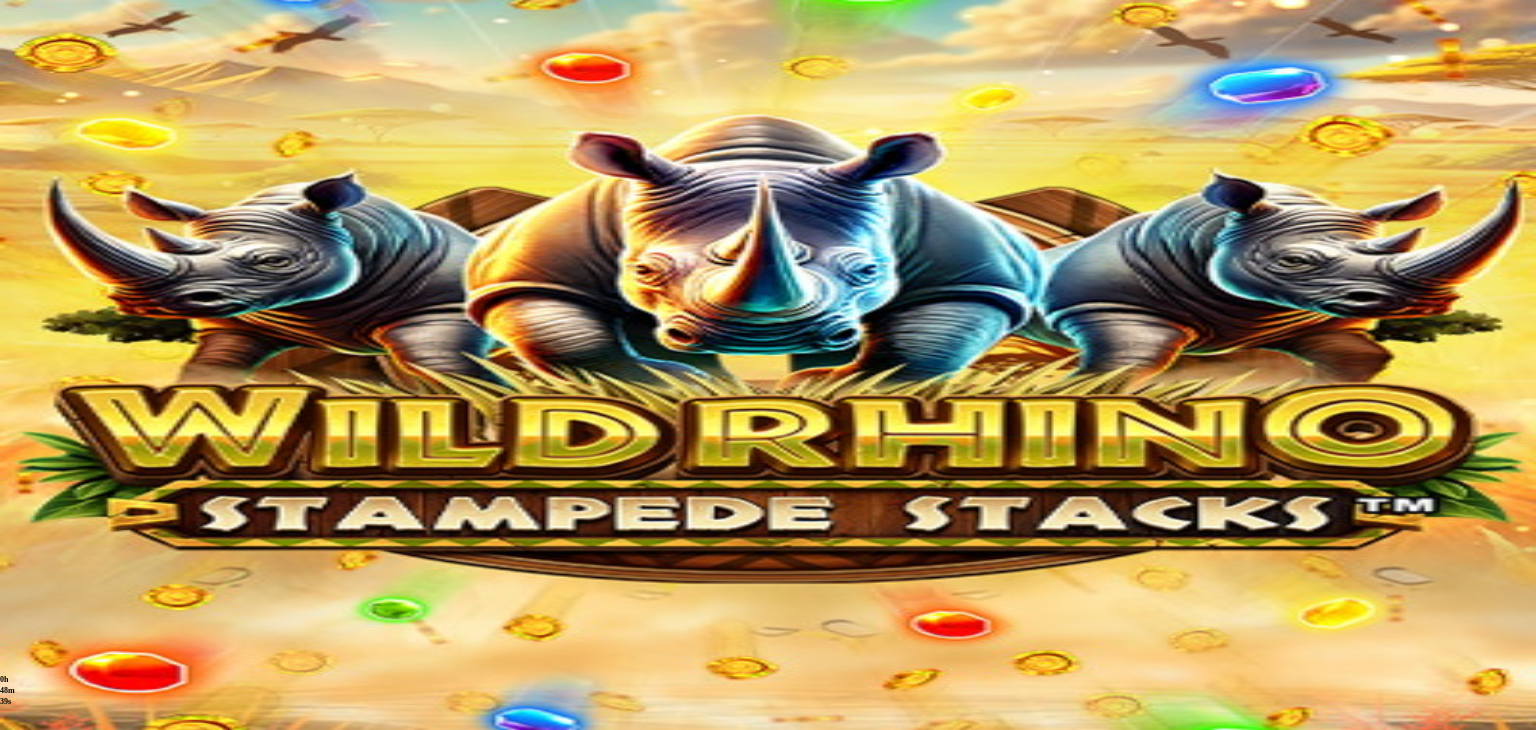 click on "Avaa palkinto" at bounding box center (768, 1034) 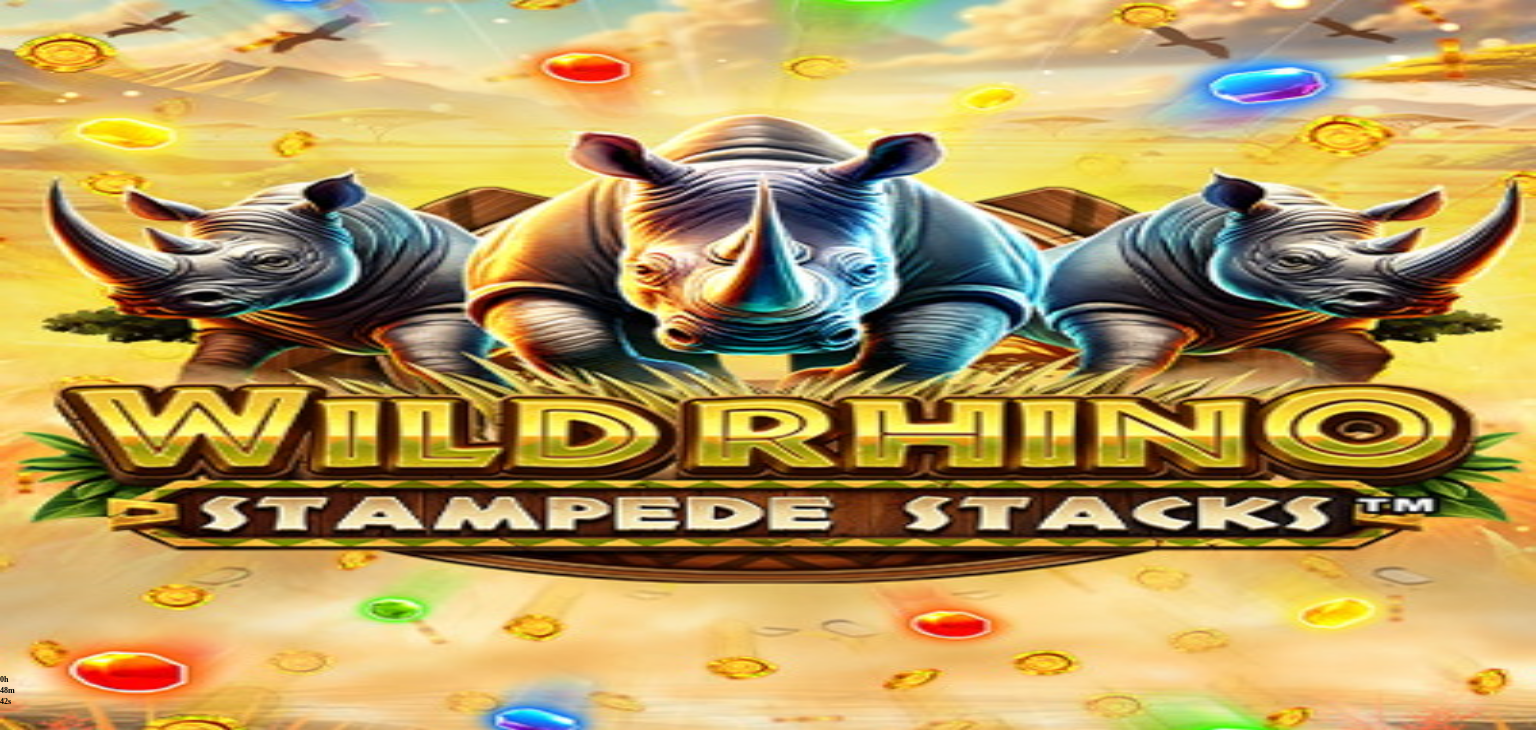 click at bounding box center (88, 1306) 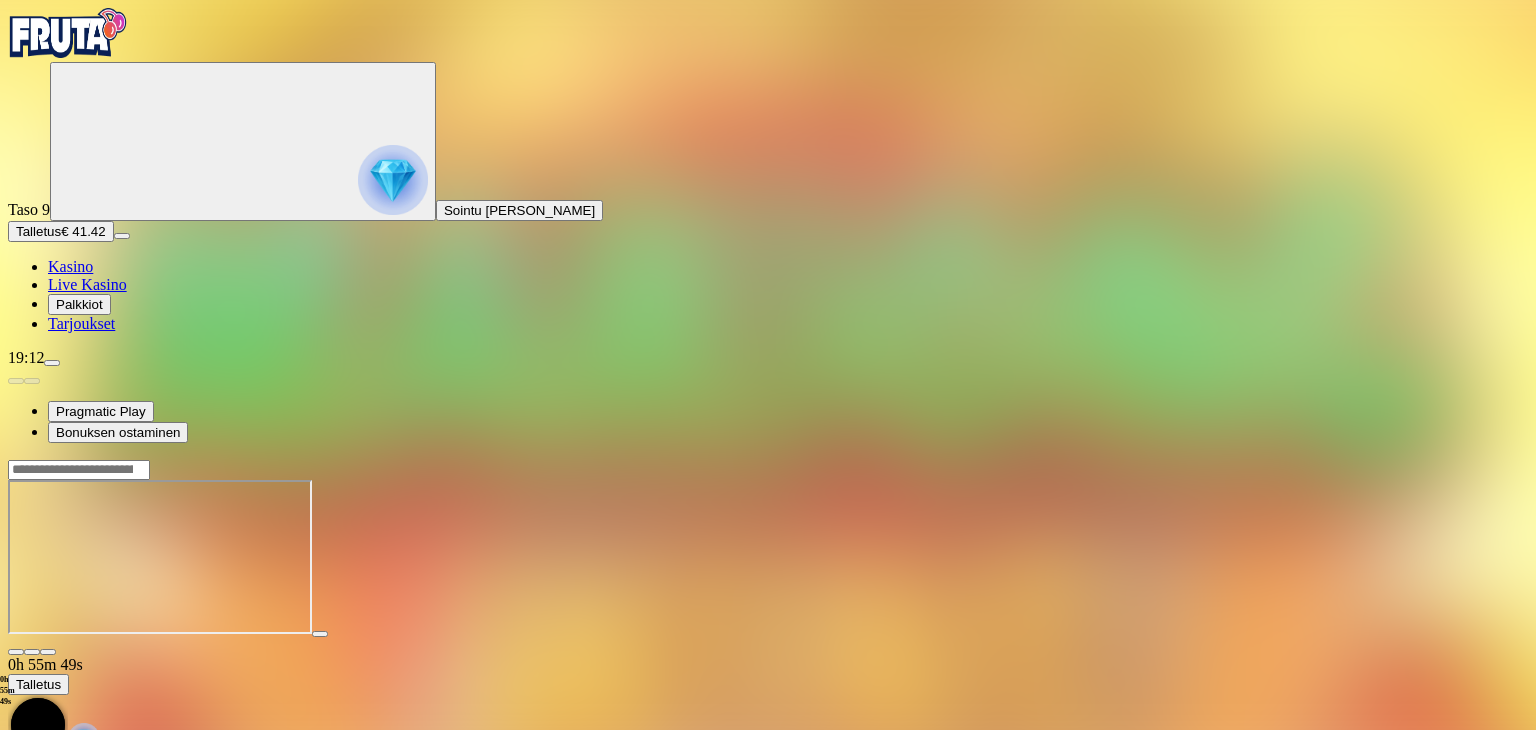click on "Talletus € 41.42" at bounding box center [61, 231] 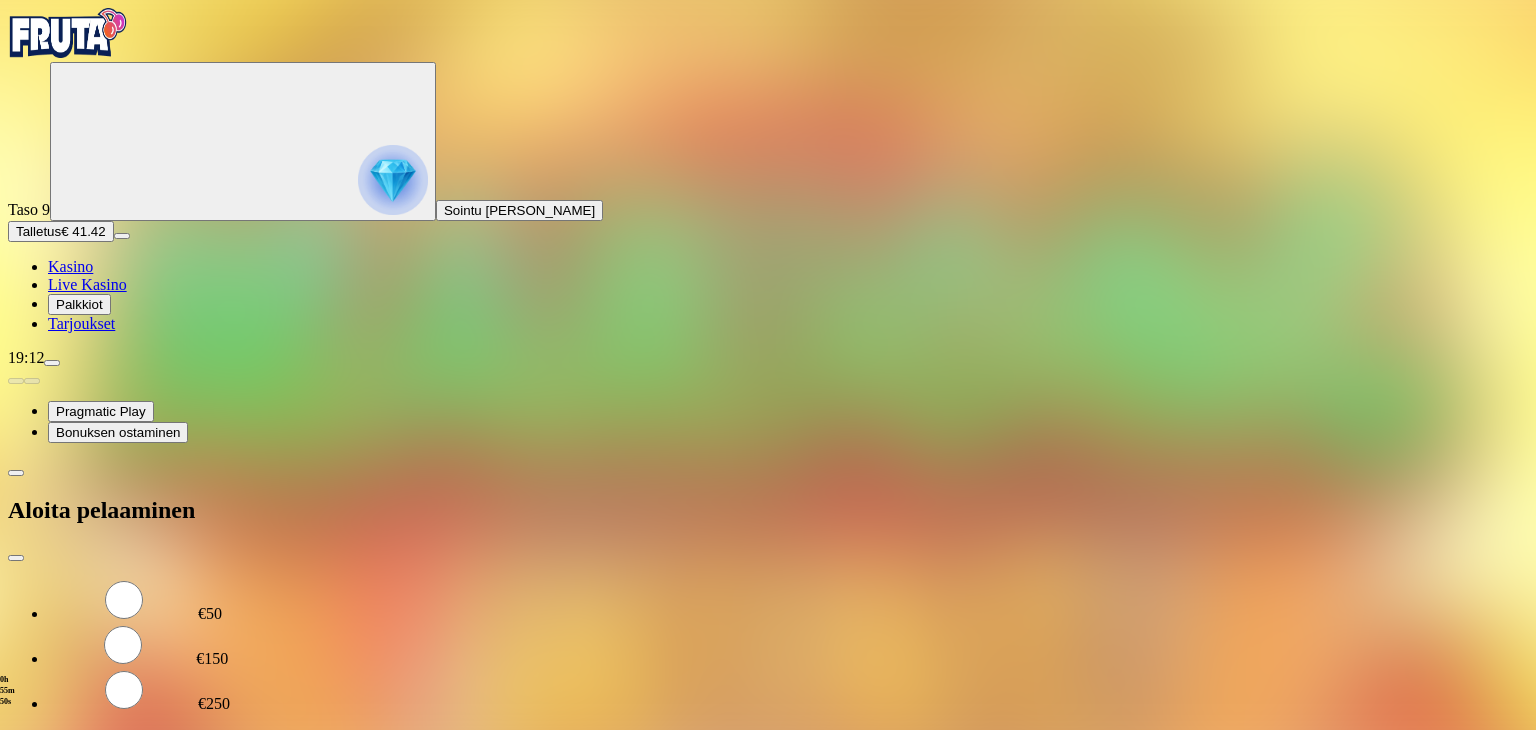 click on "€50" at bounding box center [210, 613] 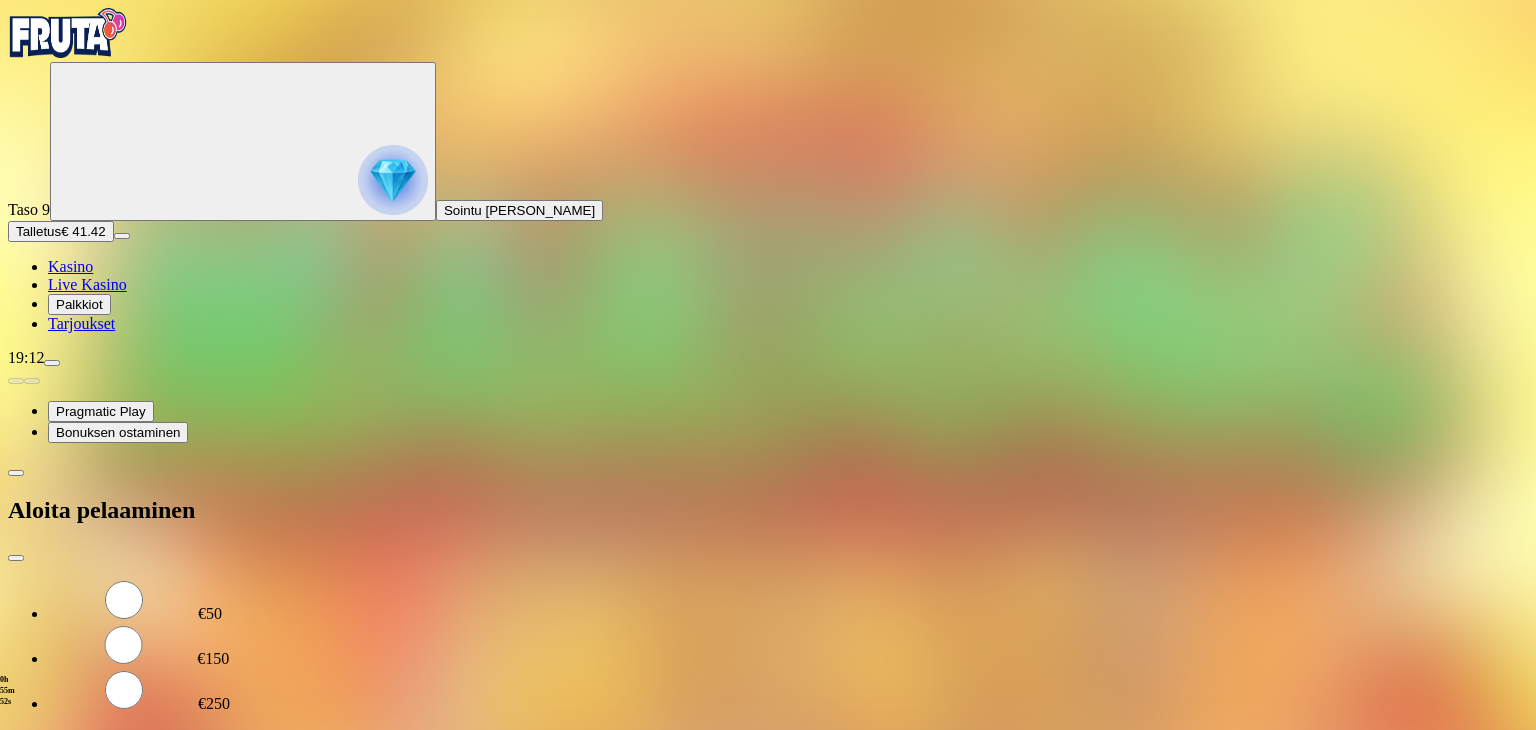 click on "TALLETA JA PELAA" at bounding box center [76, 778] 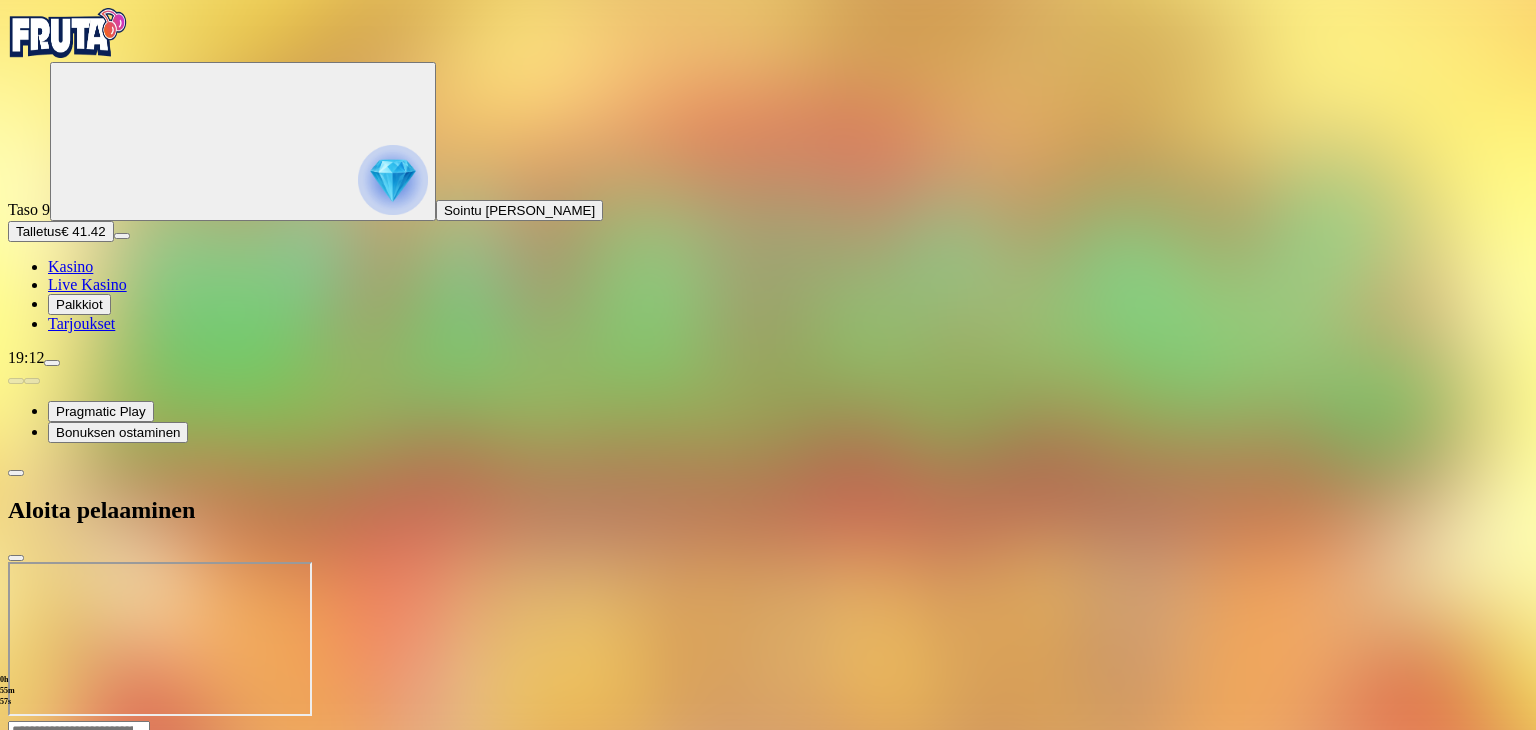 click on "Tarjoukset" at bounding box center [81, 323] 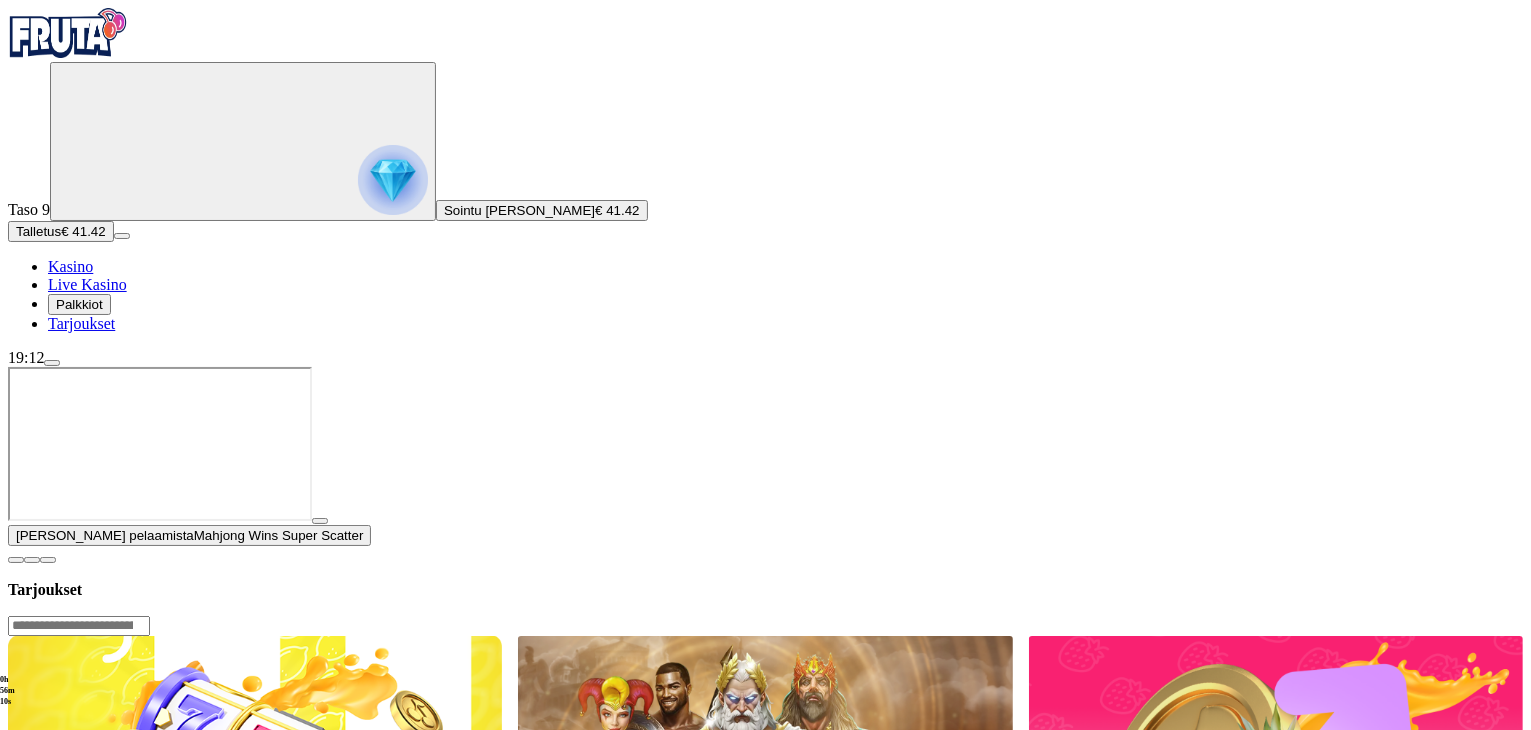 click on "Taso   9 Sointu Kaarina  Nikkinen € 41.42 Talletus € 41.42 Kasino Live Kasino Palkkiot Tarjoukset" at bounding box center [765, 197] 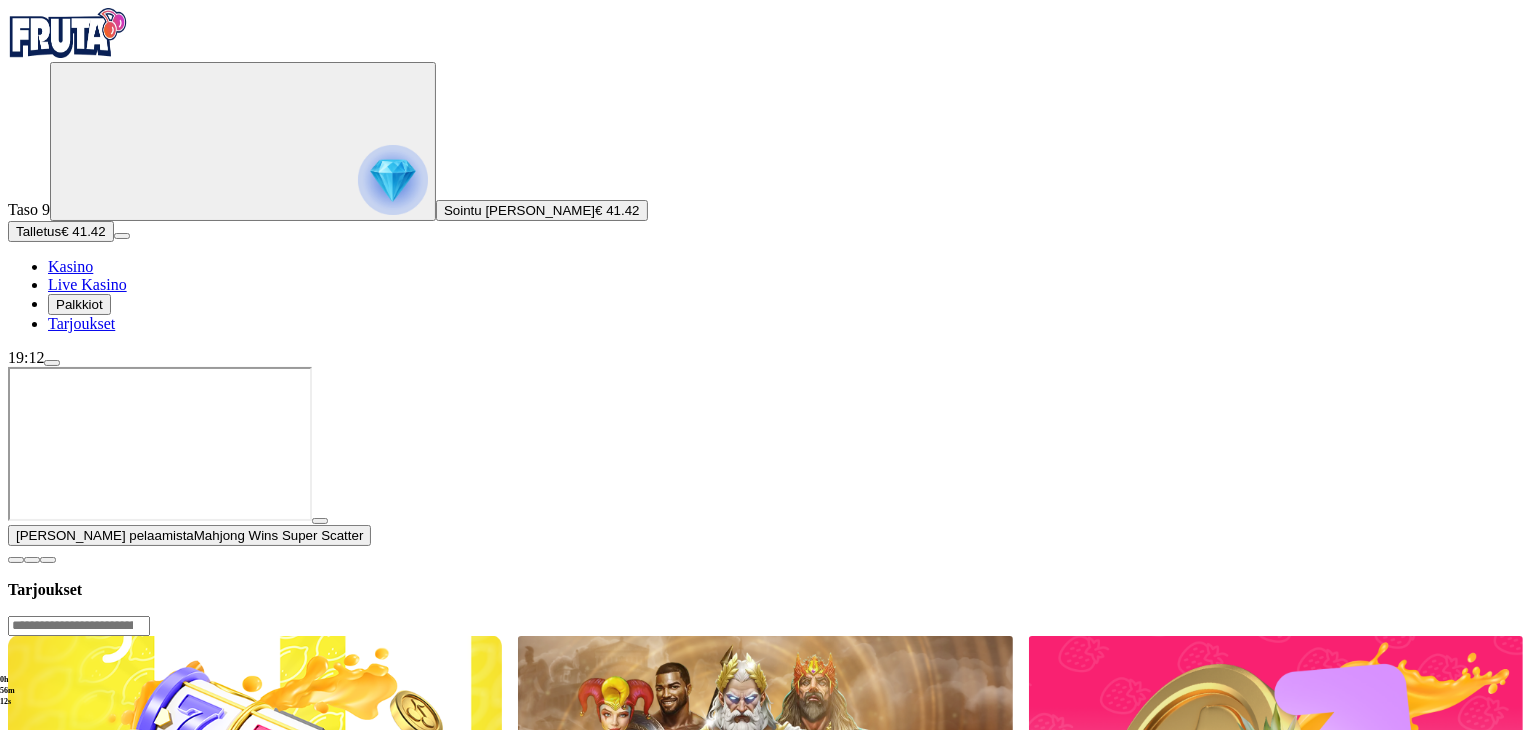 click on "Sointu [PERSON_NAME]" at bounding box center [519, 210] 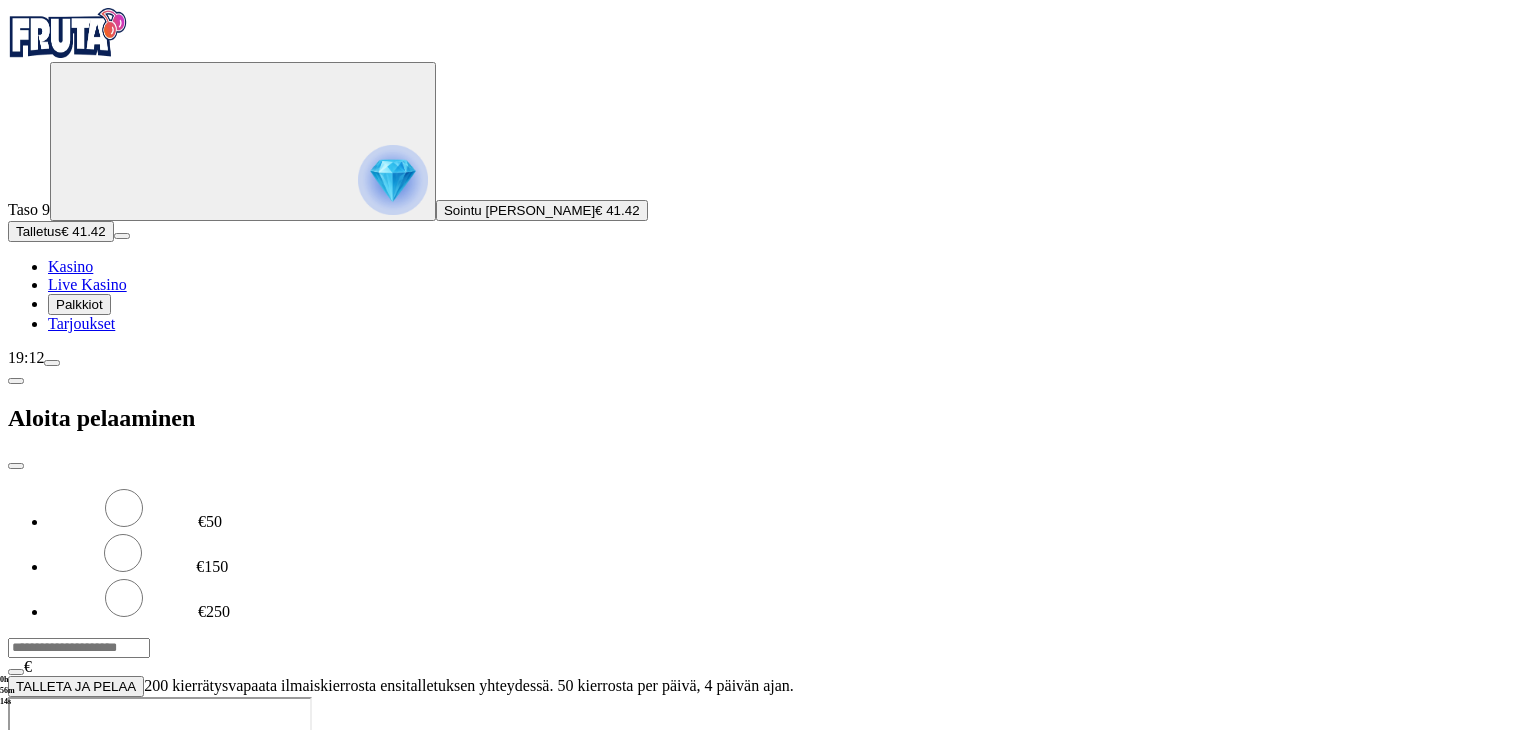 click on "Kasino" at bounding box center [70, 266] 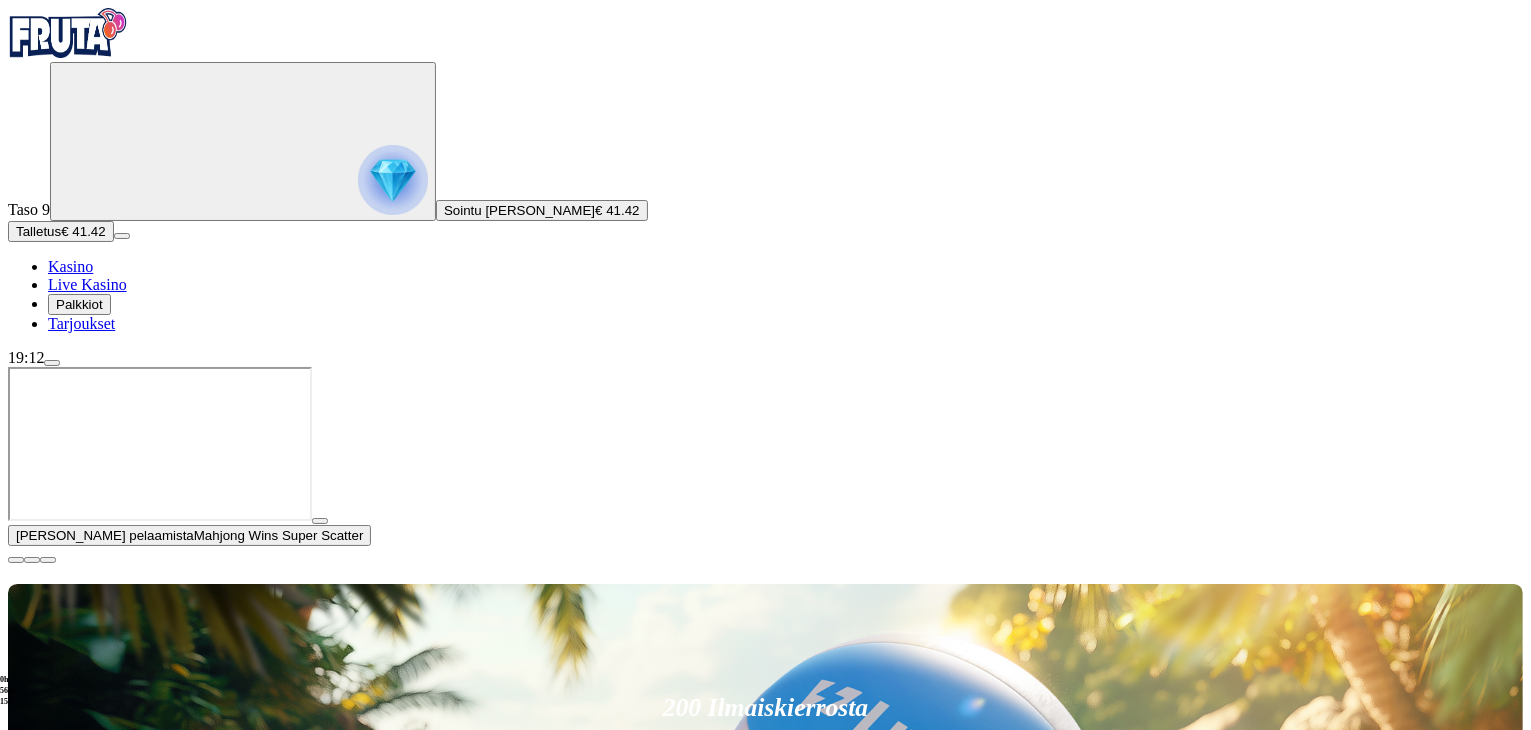 click on "Kasino" at bounding box center [70, 266] 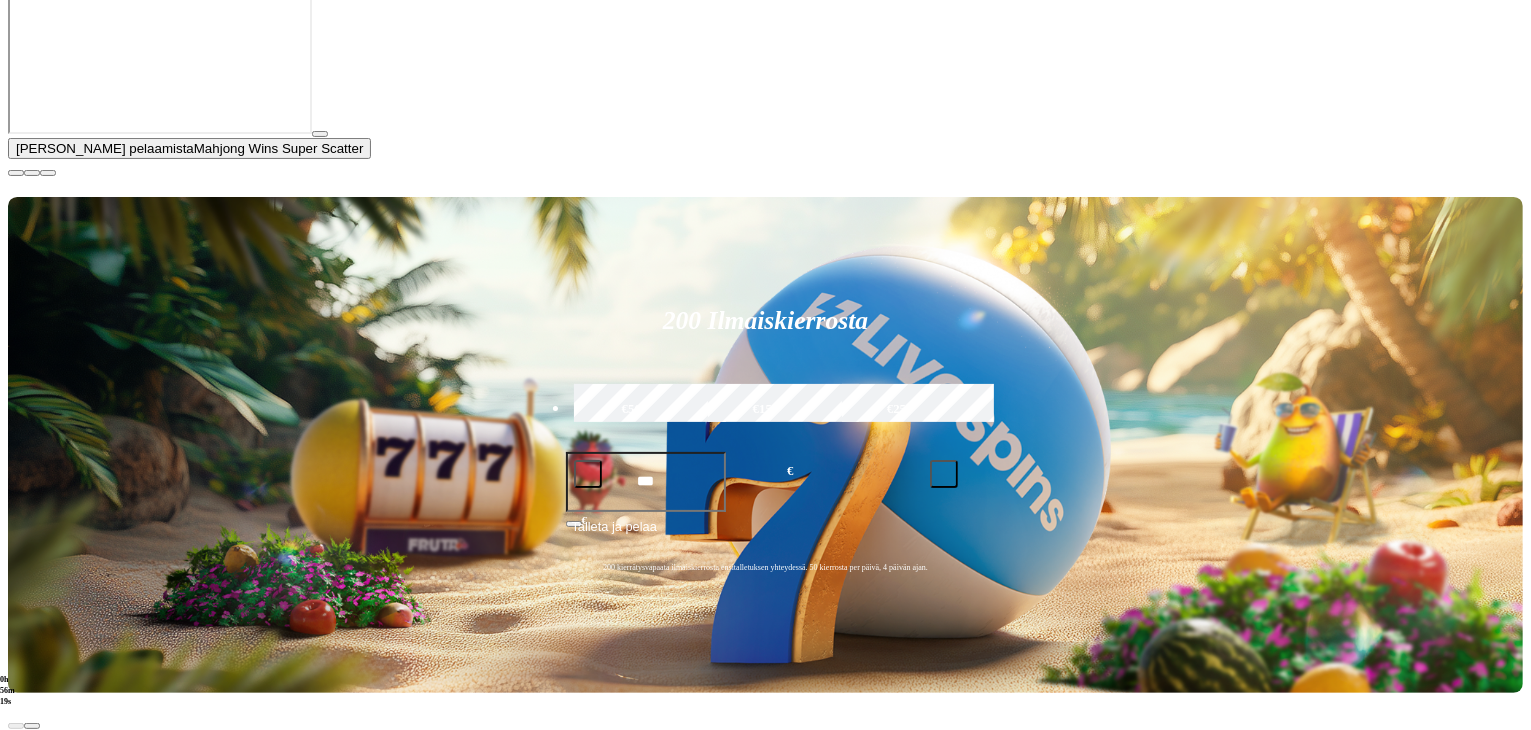scroll, scrollTop: 401, scrollLeft: 0, axis: vertical 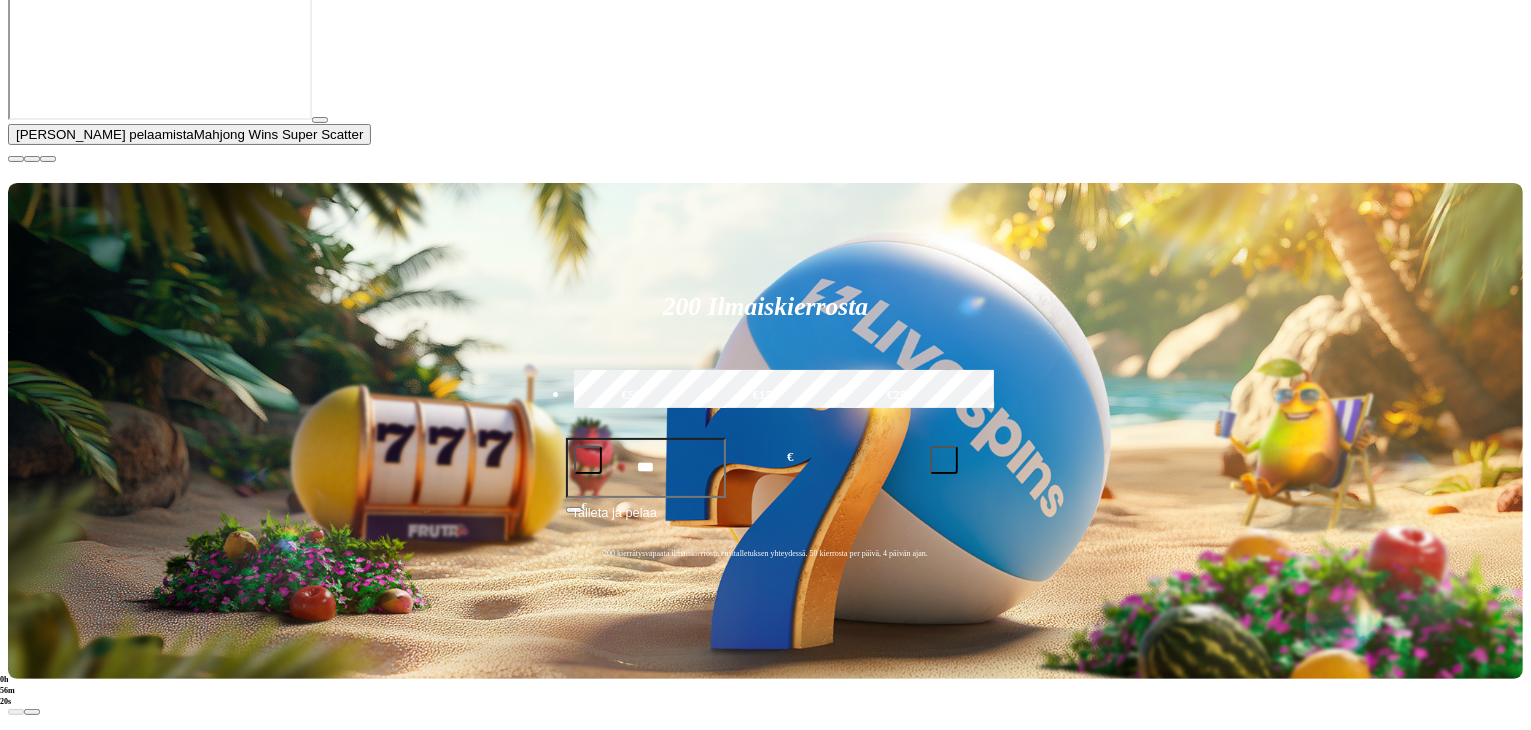 click on "Pelaa nyt" at bounding box center (77, 995) 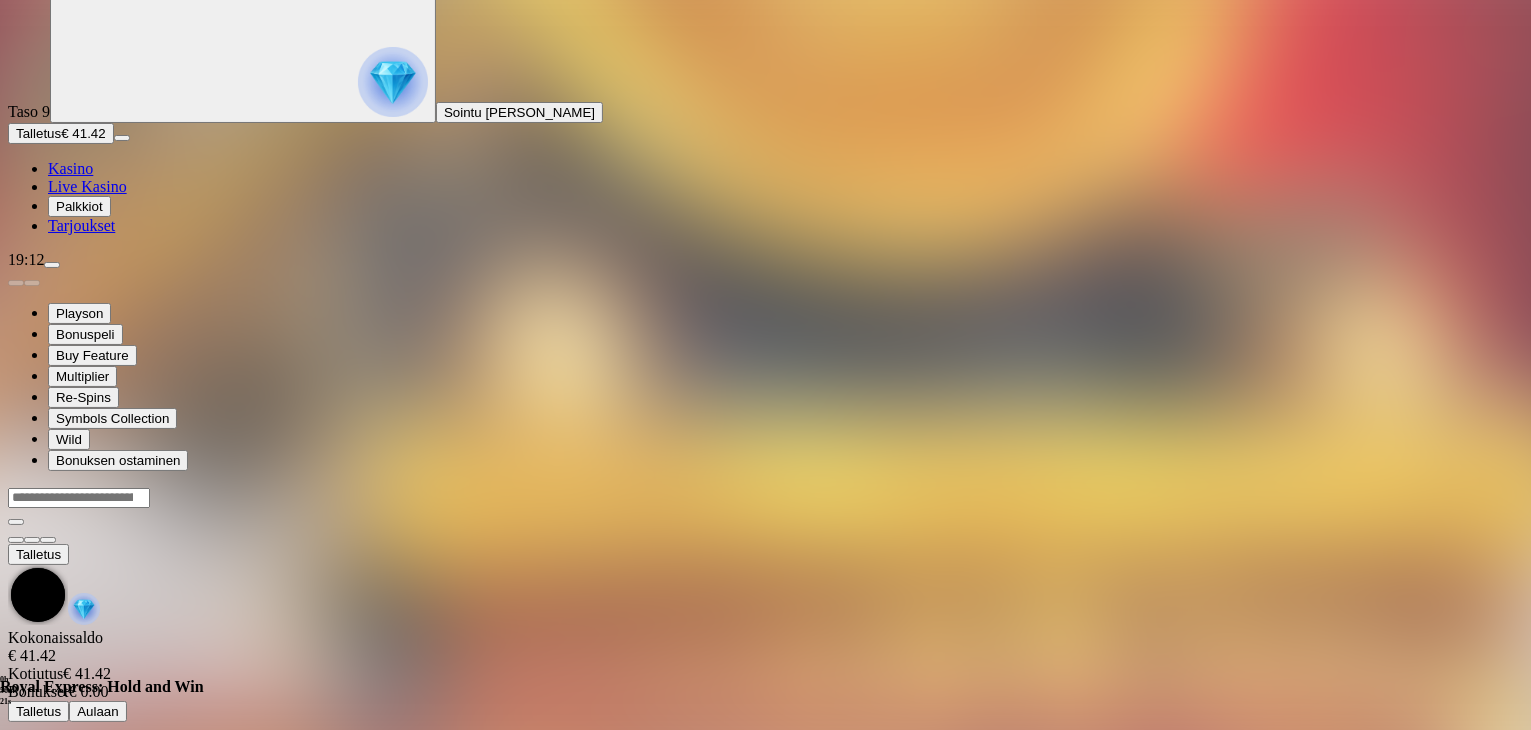 scroll, scrollTop: 0, scrollLeft: 0, axis: both 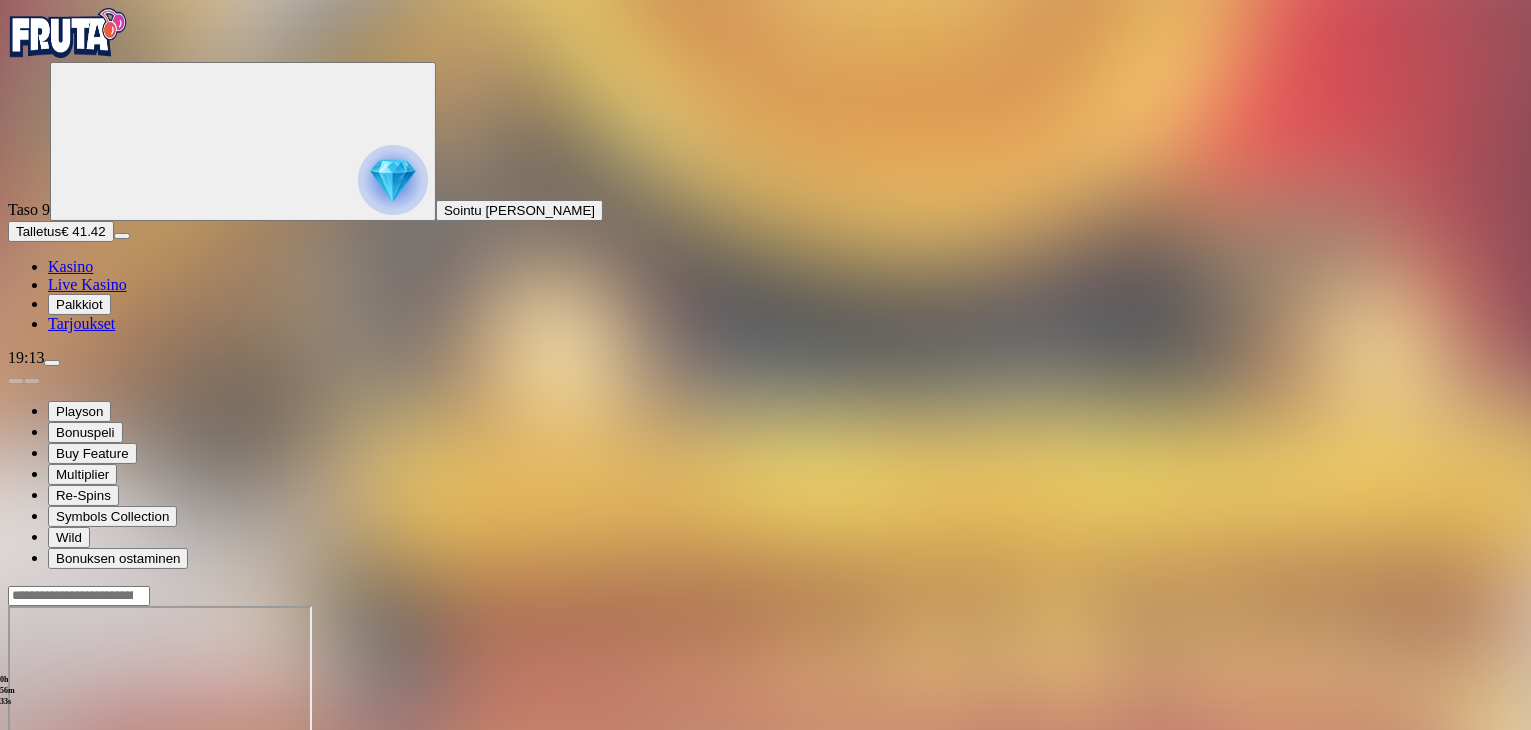 click on "Talletus" at bounding box center [38, 231] 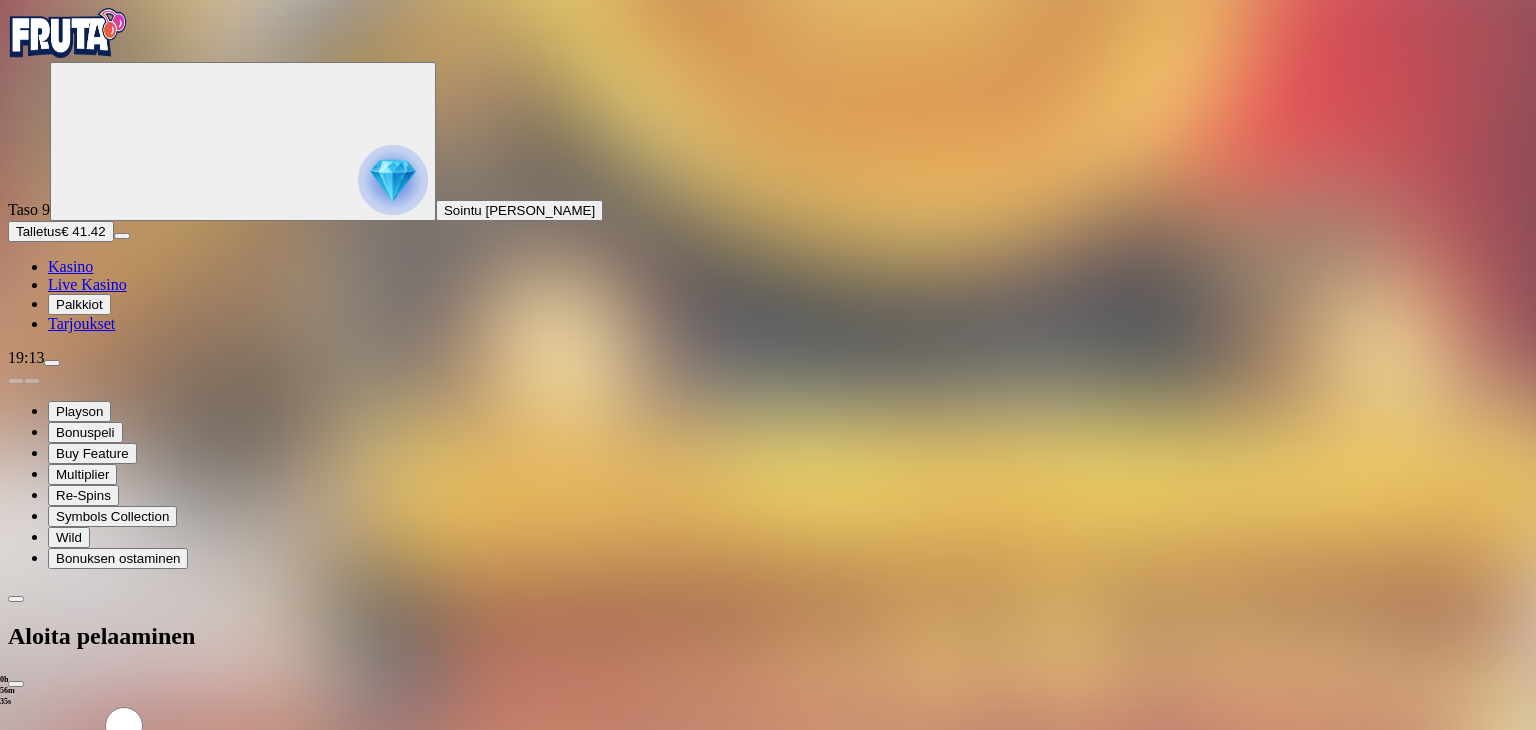 click on "€50" at bounding box center (210, 739) 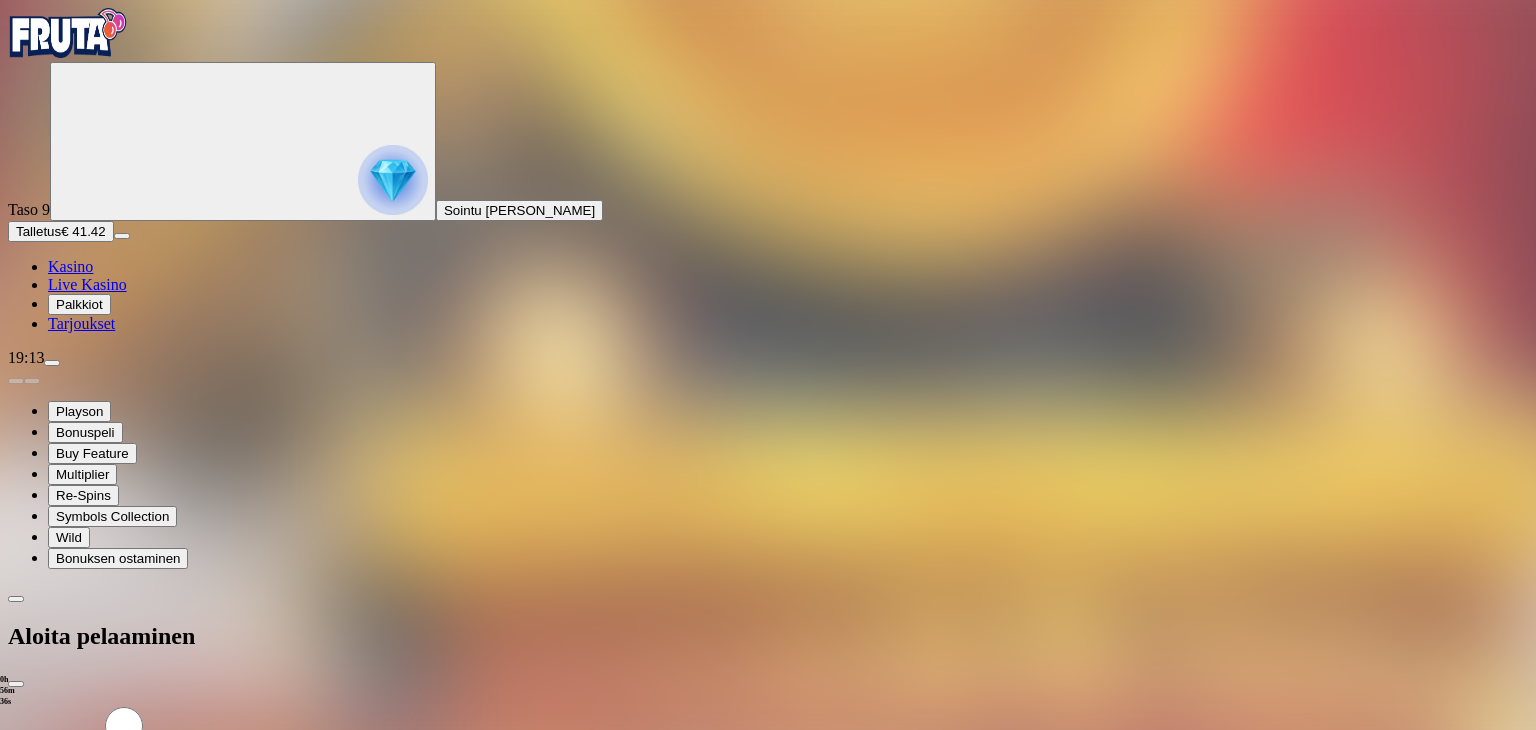 click on "TALLETA JA PELAA" at bounding box center (76, 904) 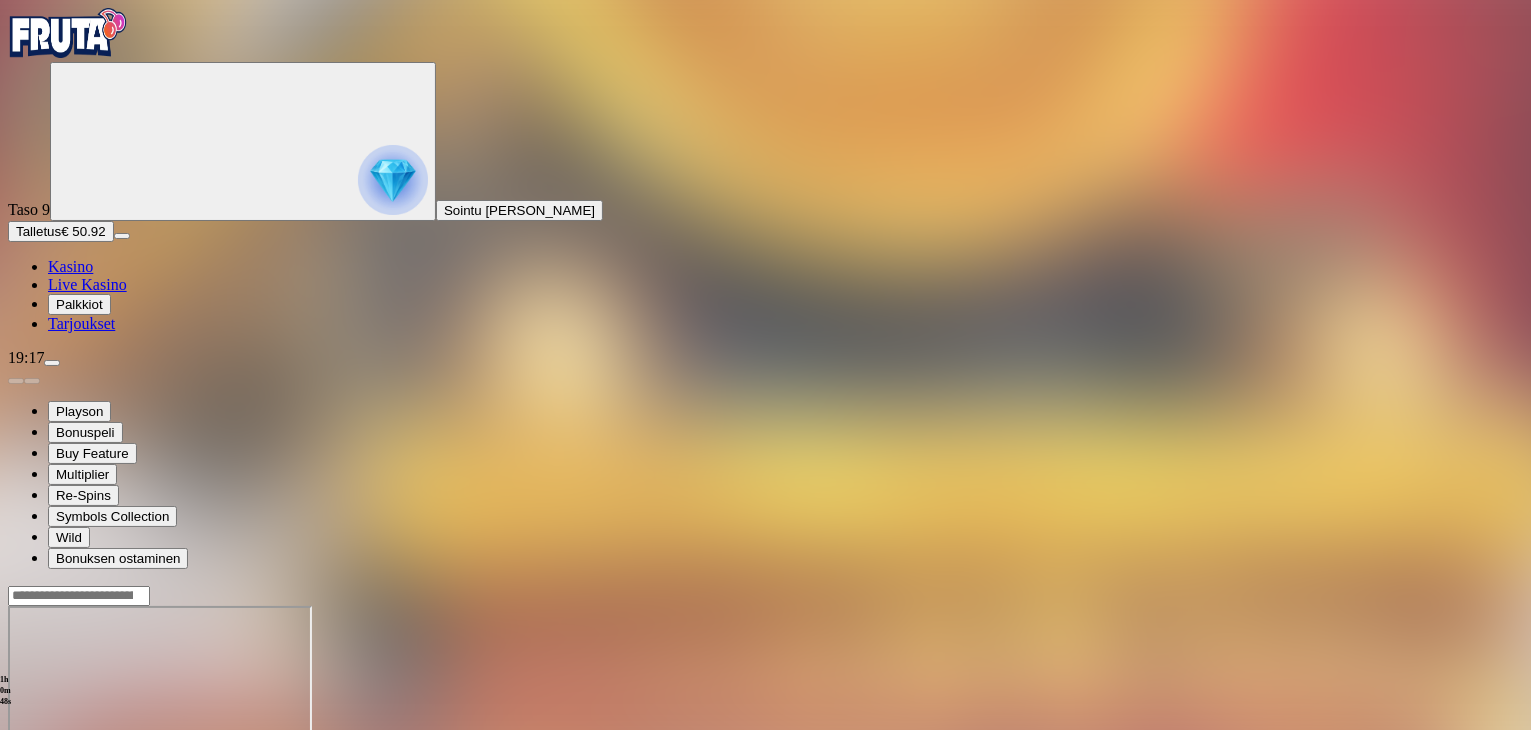 click on "Palkkiot" at bounding box center [79, 304] 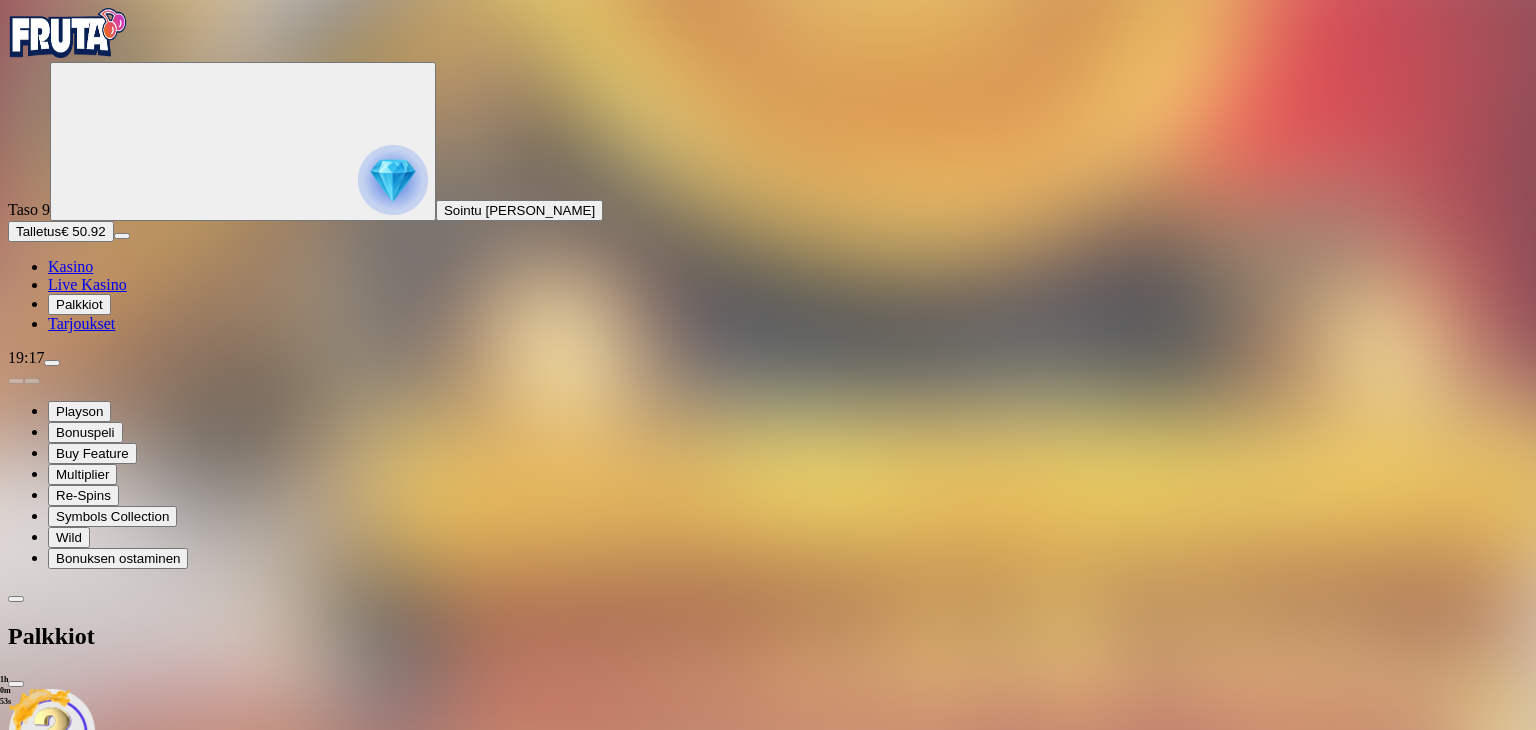click at bounding box center [768, 892] 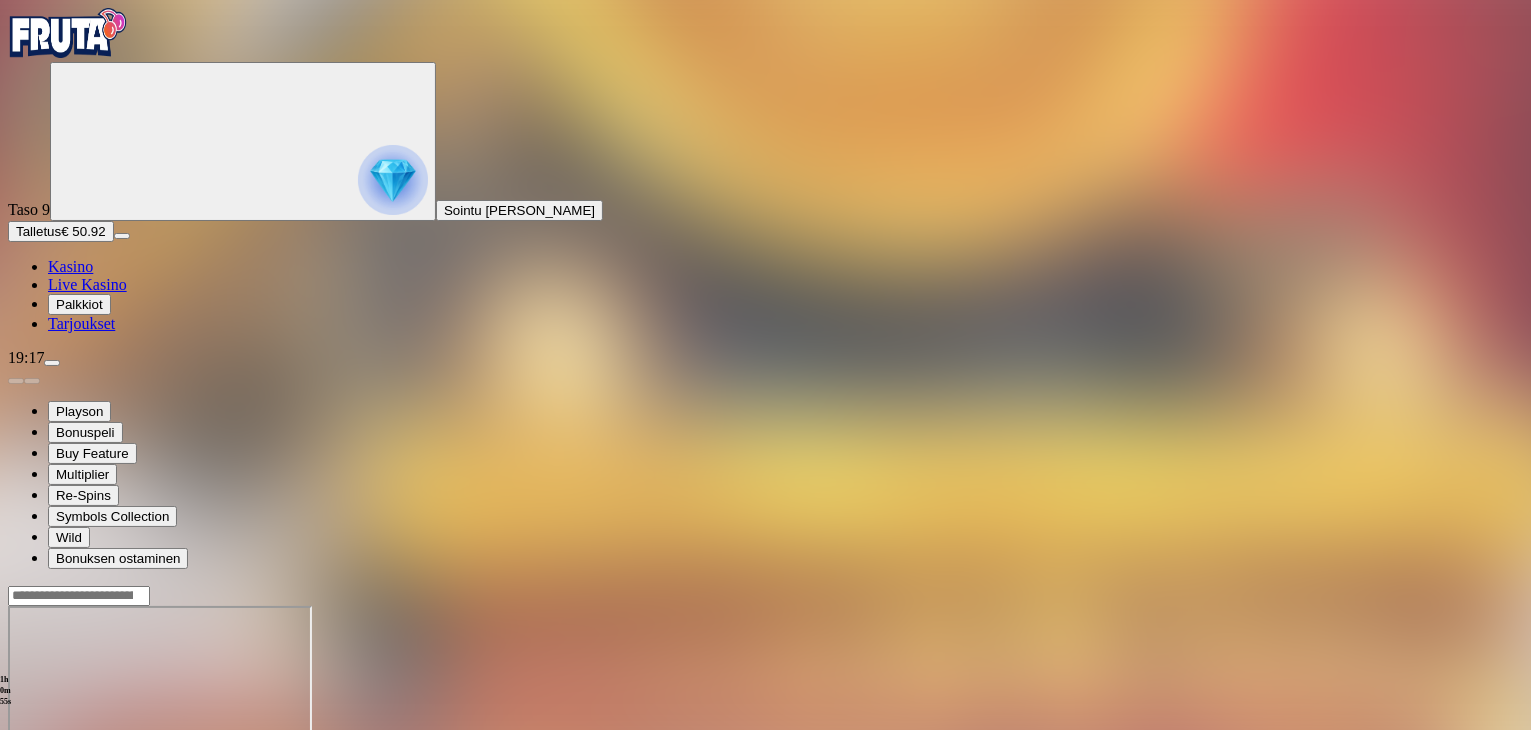 click on "Talletus" at bounding box center [38, 231] 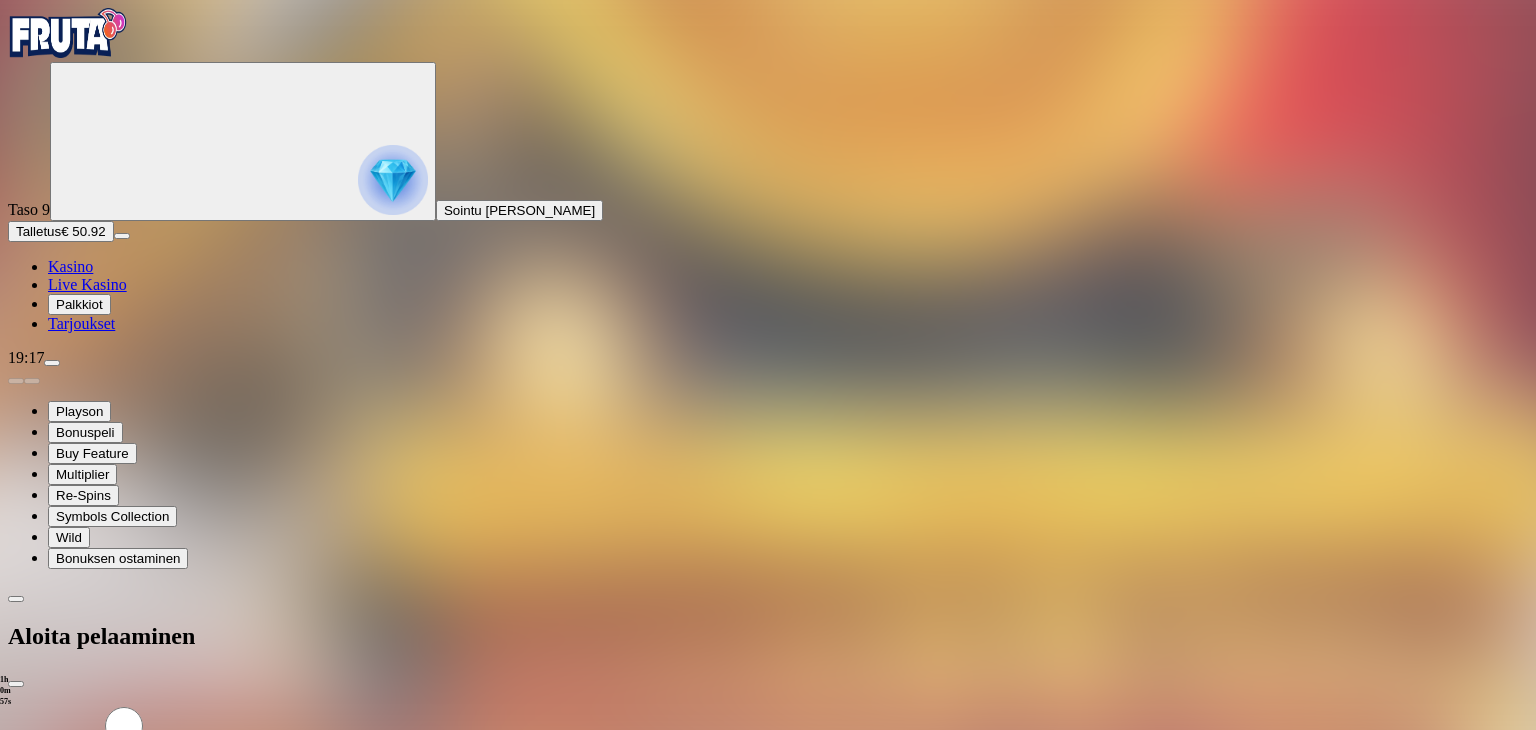 click on "€50" at bounding box center (210, 739) 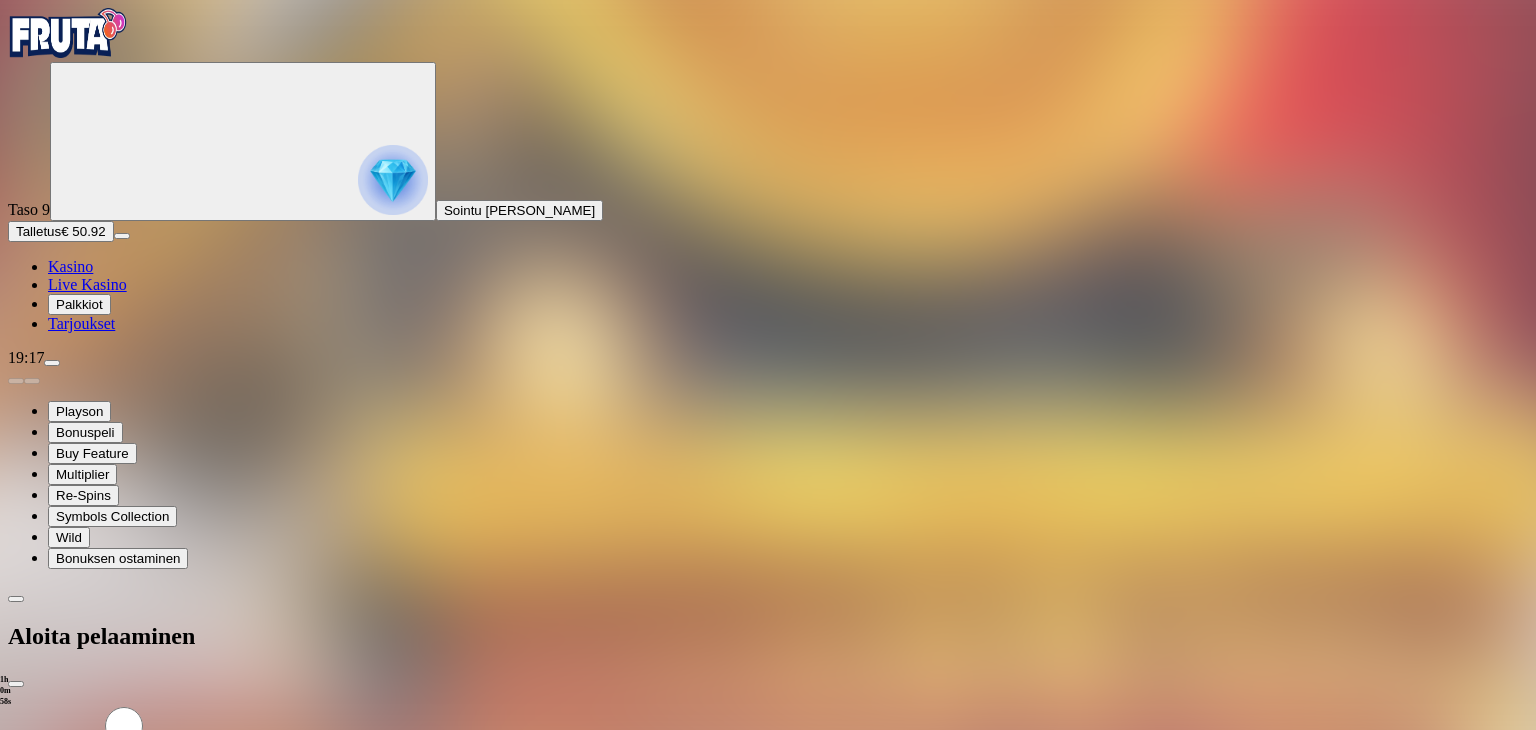 click on "TALLETA JA PELAA" at bounding box center [76, 904] 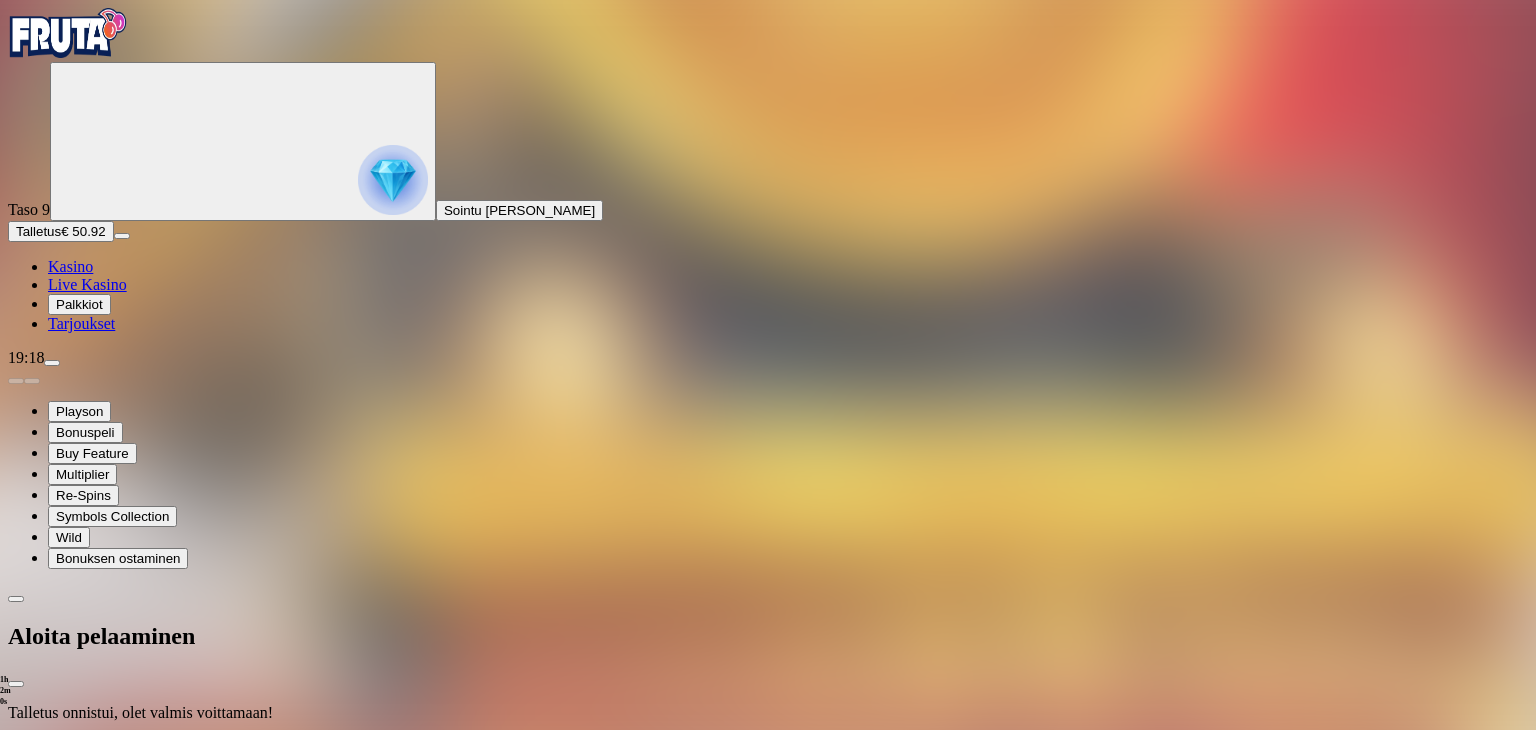 click on "Kasino" at bounding box center (70, 266) 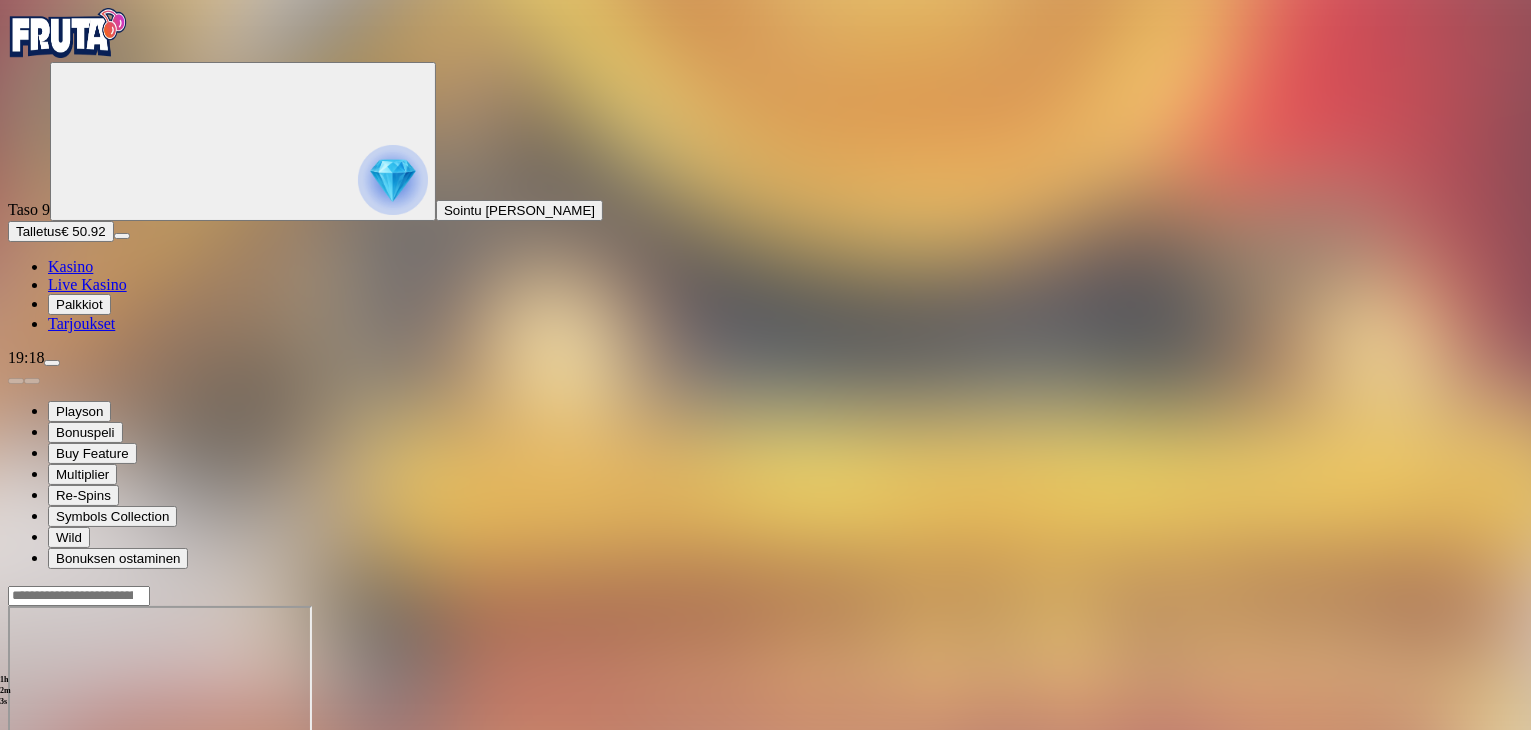 click at bounding box center [16, 778] 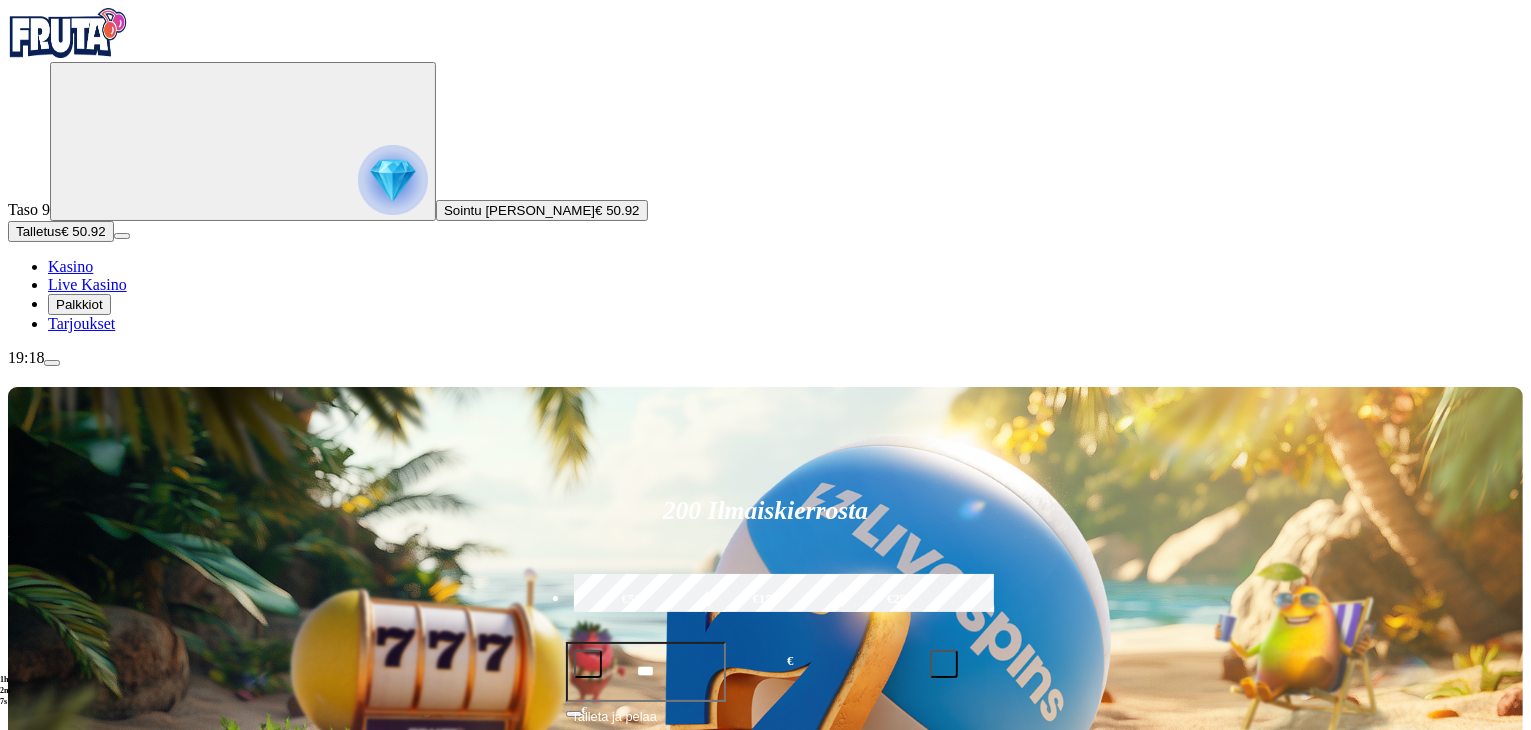 drag, startPoint x: 1530, startPoint y: 41, endPoint x: 1535, endPoint y: 238, distance: 197.06345 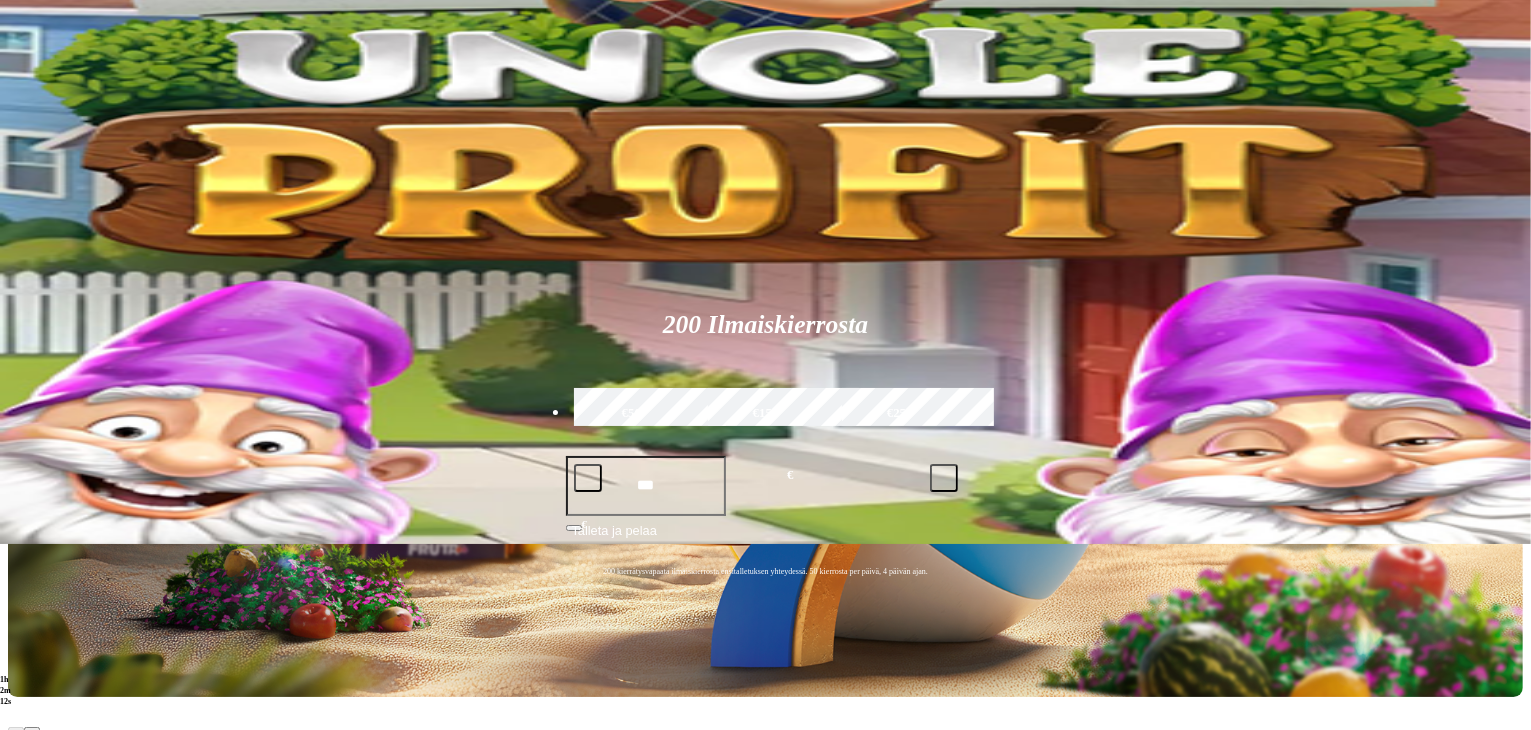 scroll, scrollTop: 256, scrollLeft: 0, axis: vertical 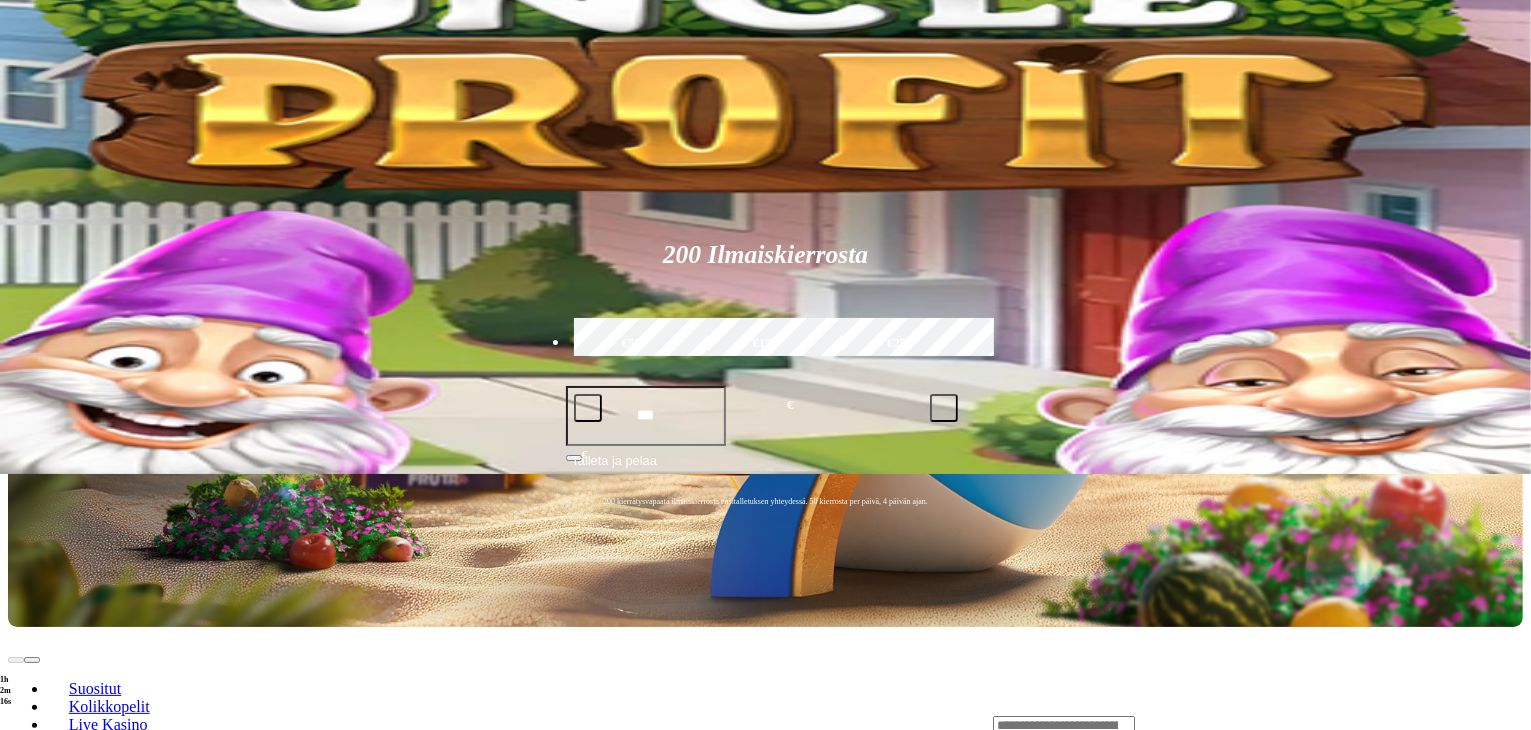 click on "Pelaa nyt" at bounding box center [77, 1325] 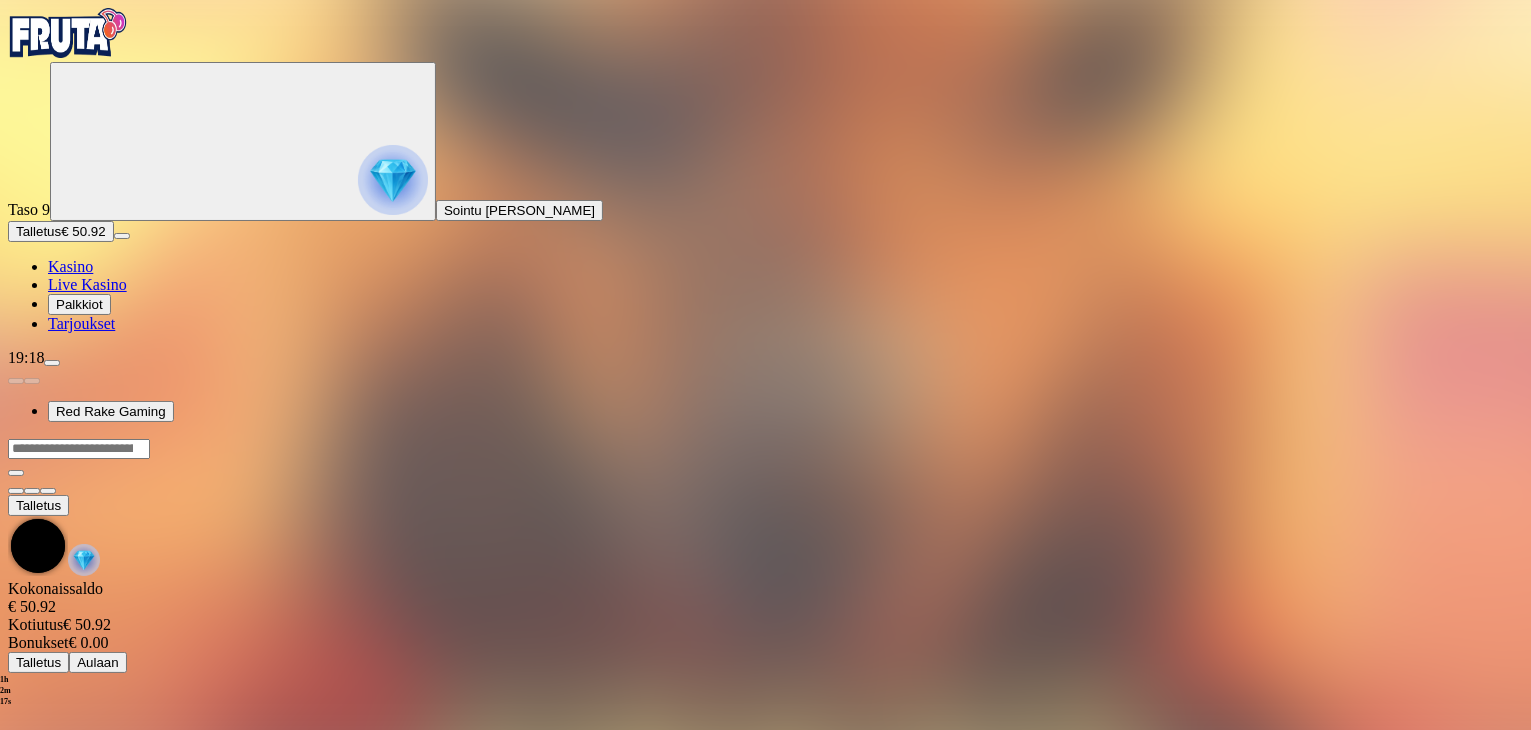 scroll, scrollTop: 0, scrollLeft: 0, axis: both 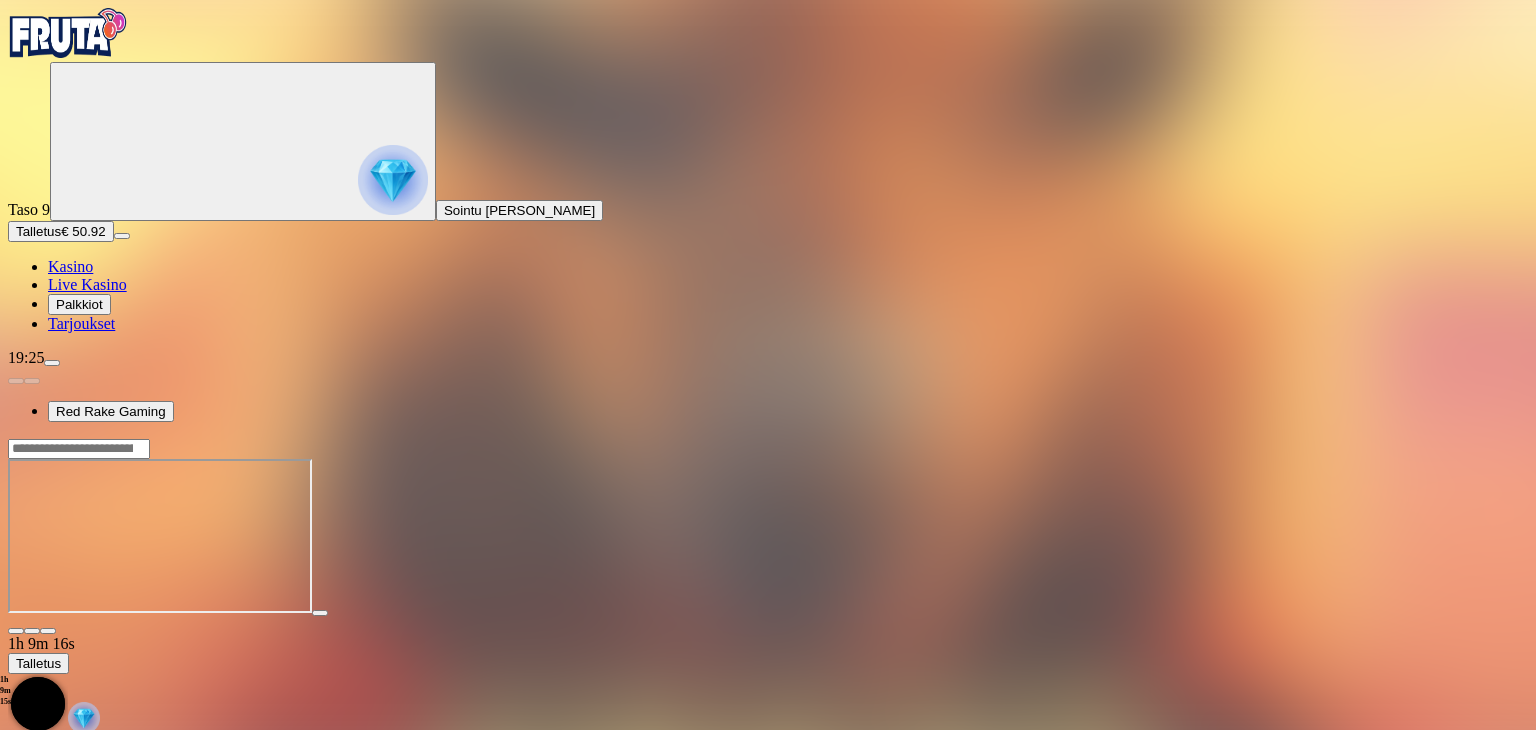 click at bounding box center [16, 631] 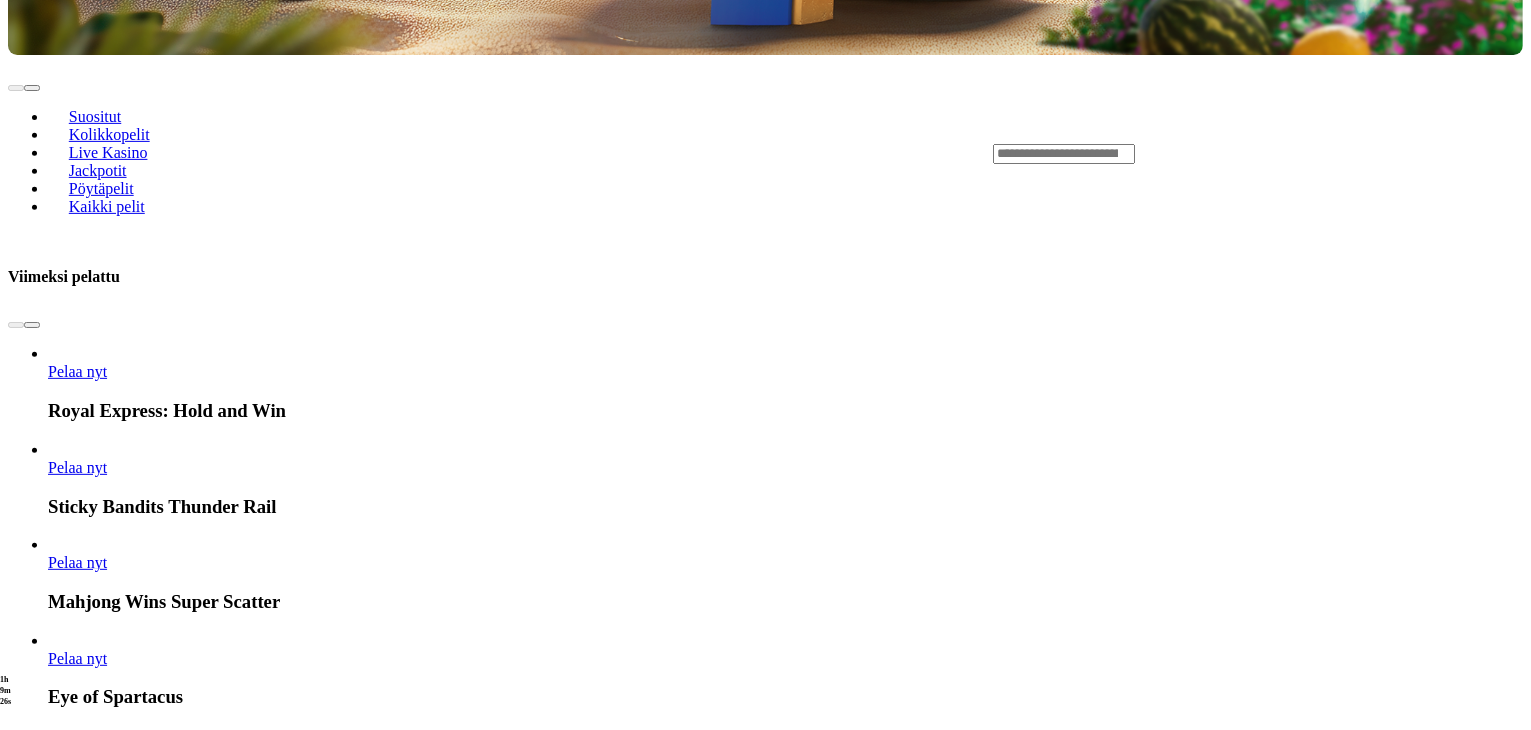 scroll, scrollTop: 820, scrollLeft: 0, axis: vertical 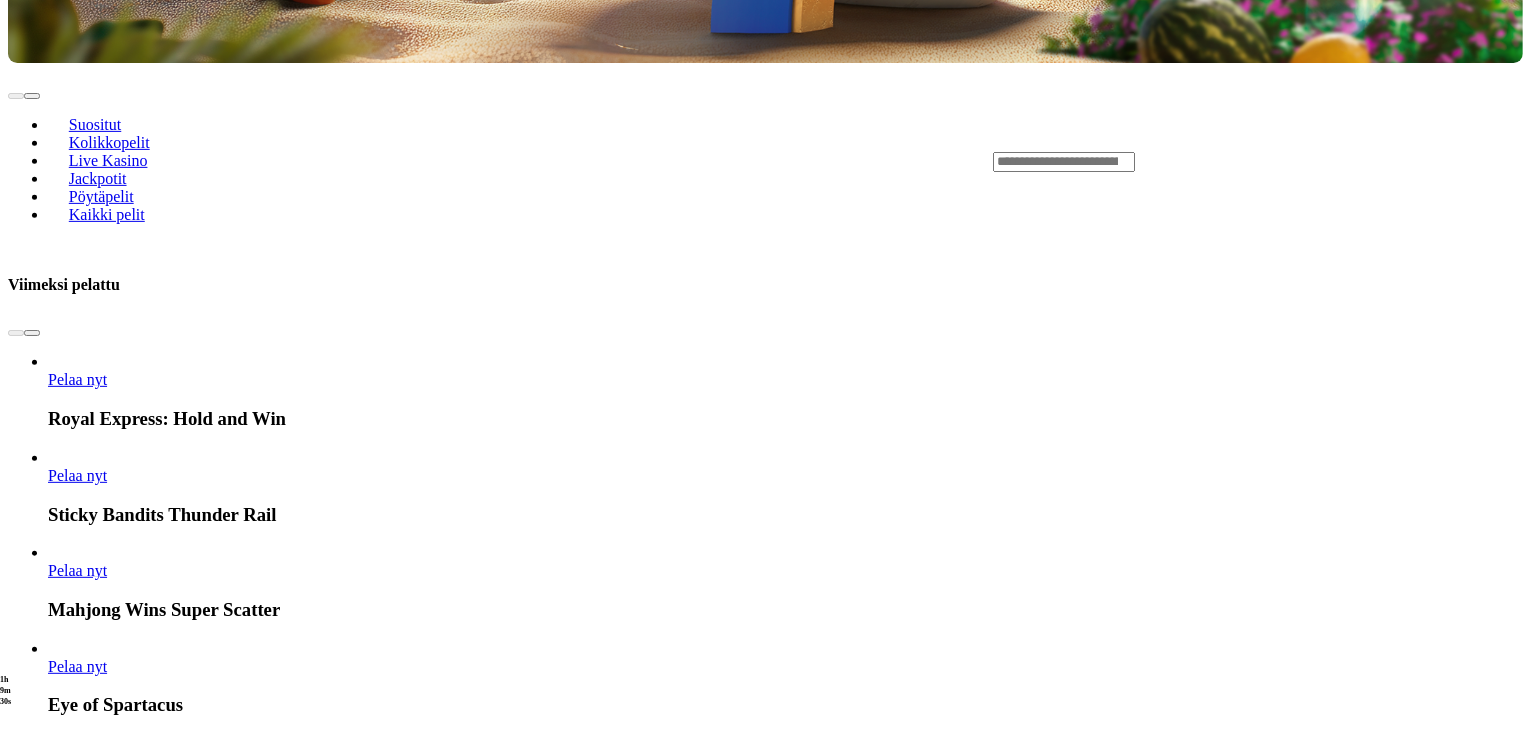 click at bounding box center (32, 2265) 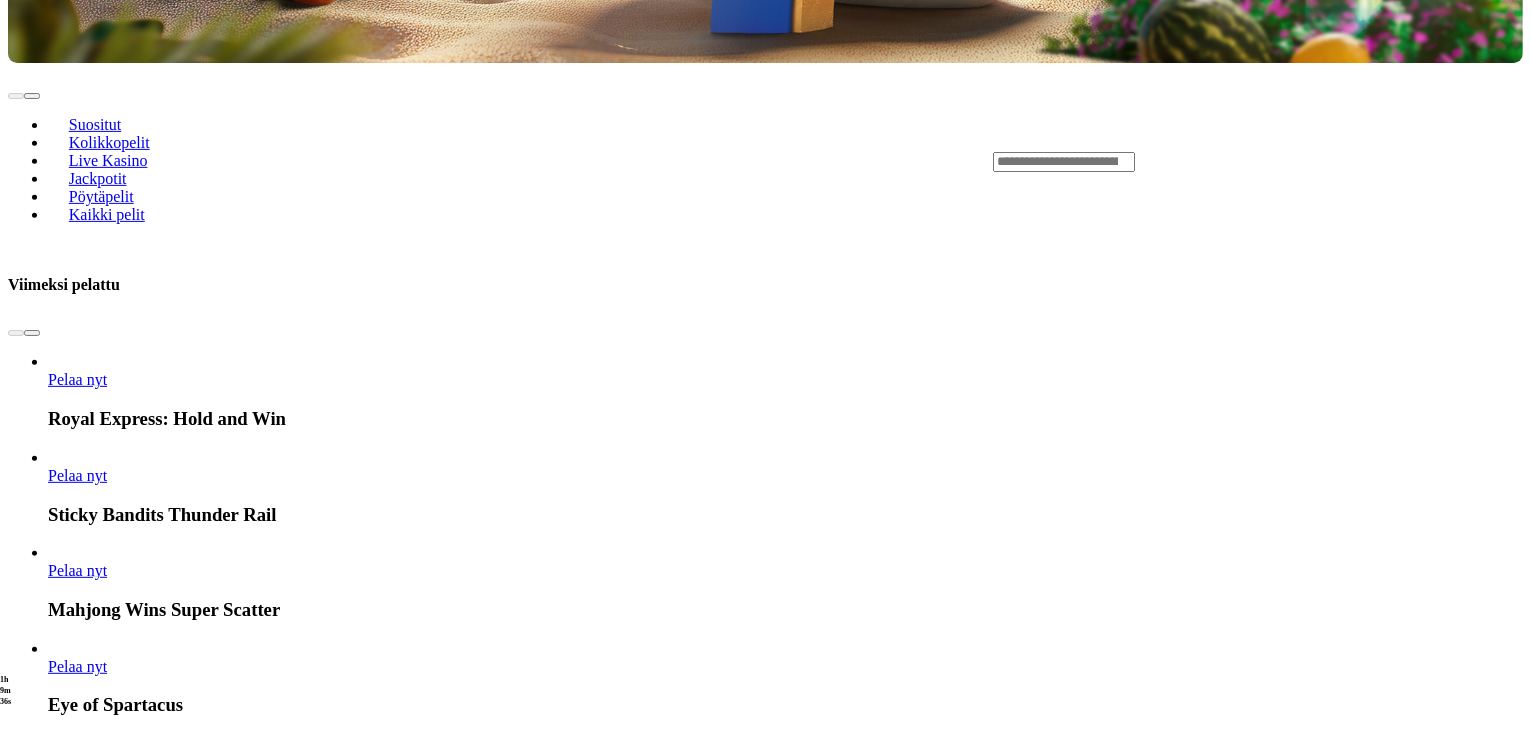 click on "Pelaa nyt" at bounding box center [-899, 3170] 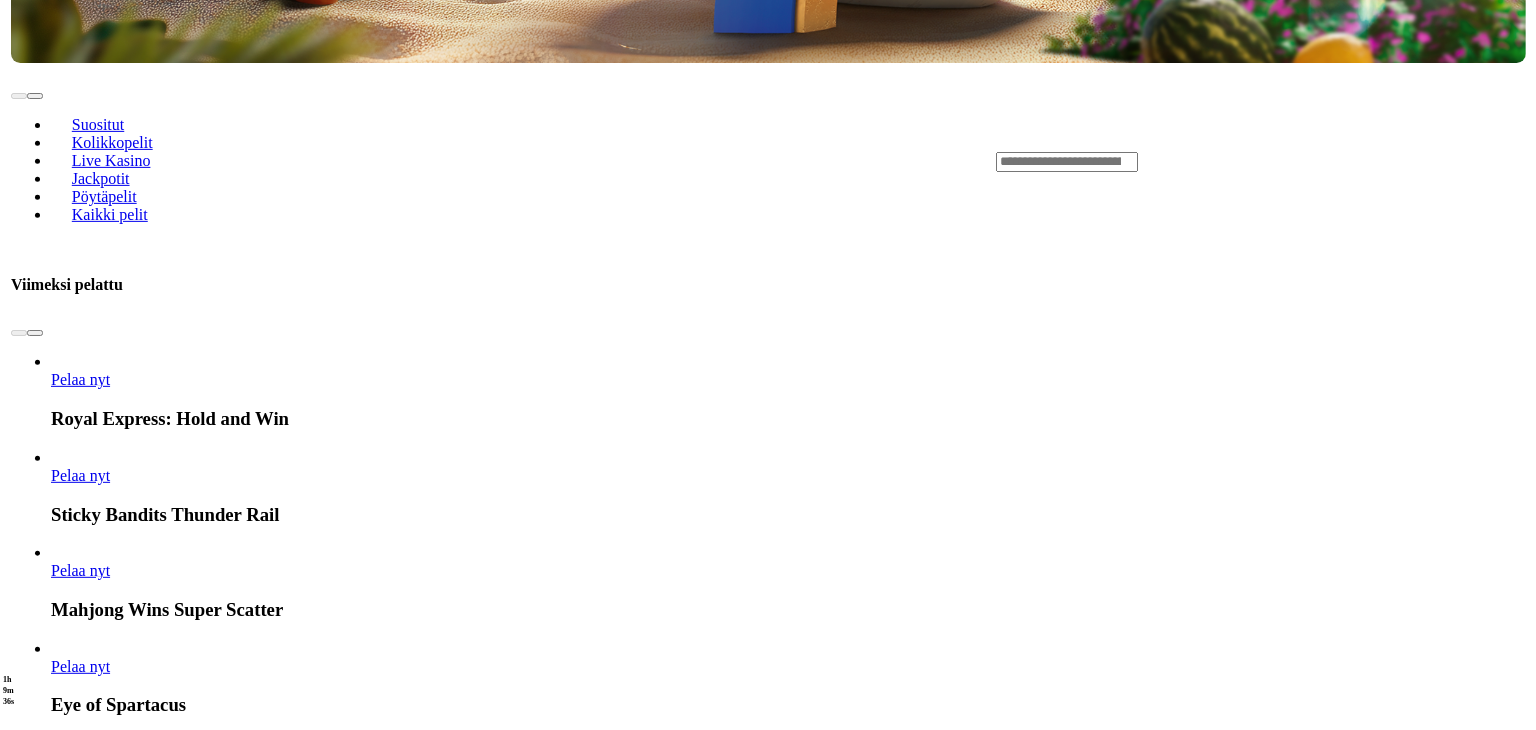 scroll, scrollTop: 0, scrollLeft: 0, axis: both 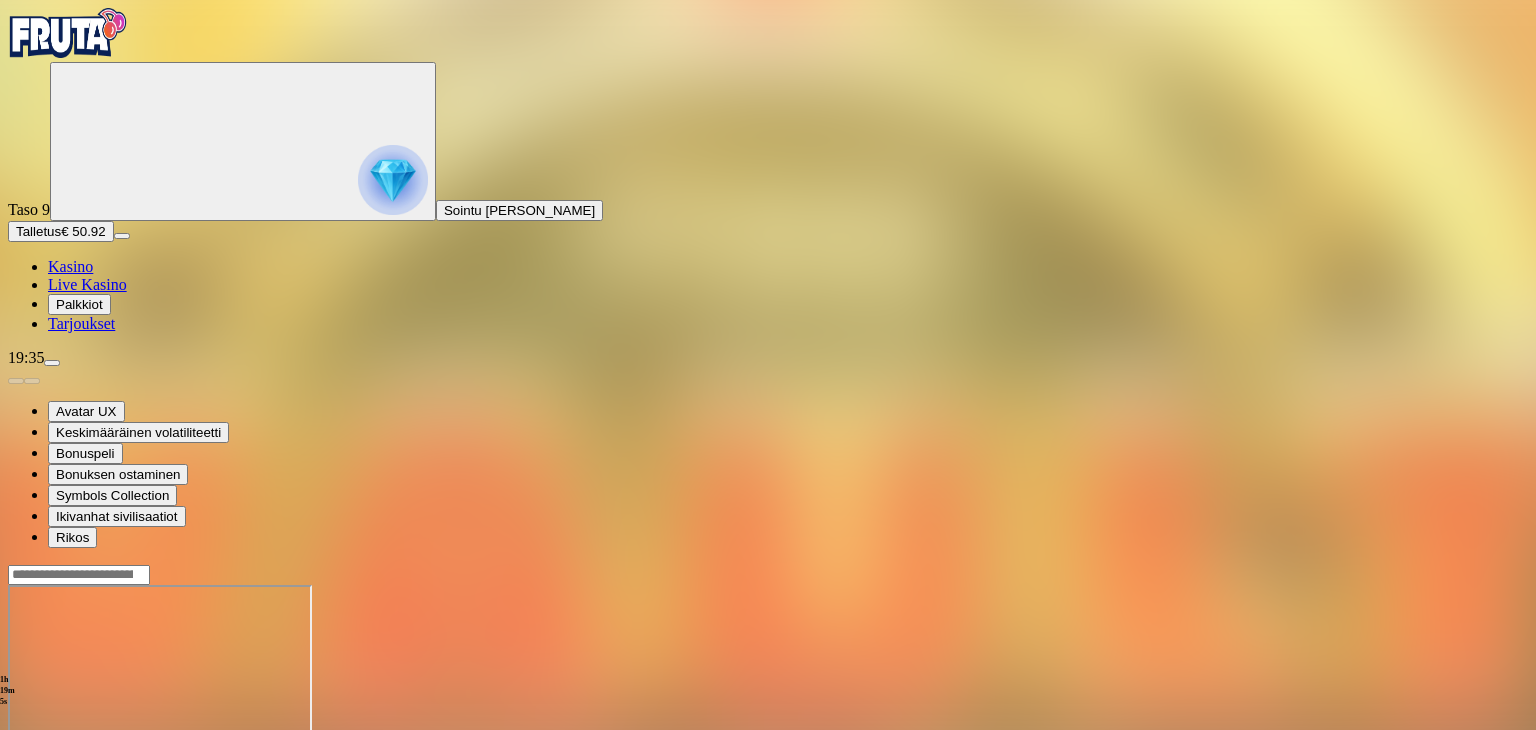 click on "Kasino" at bounding box center [70, 266] 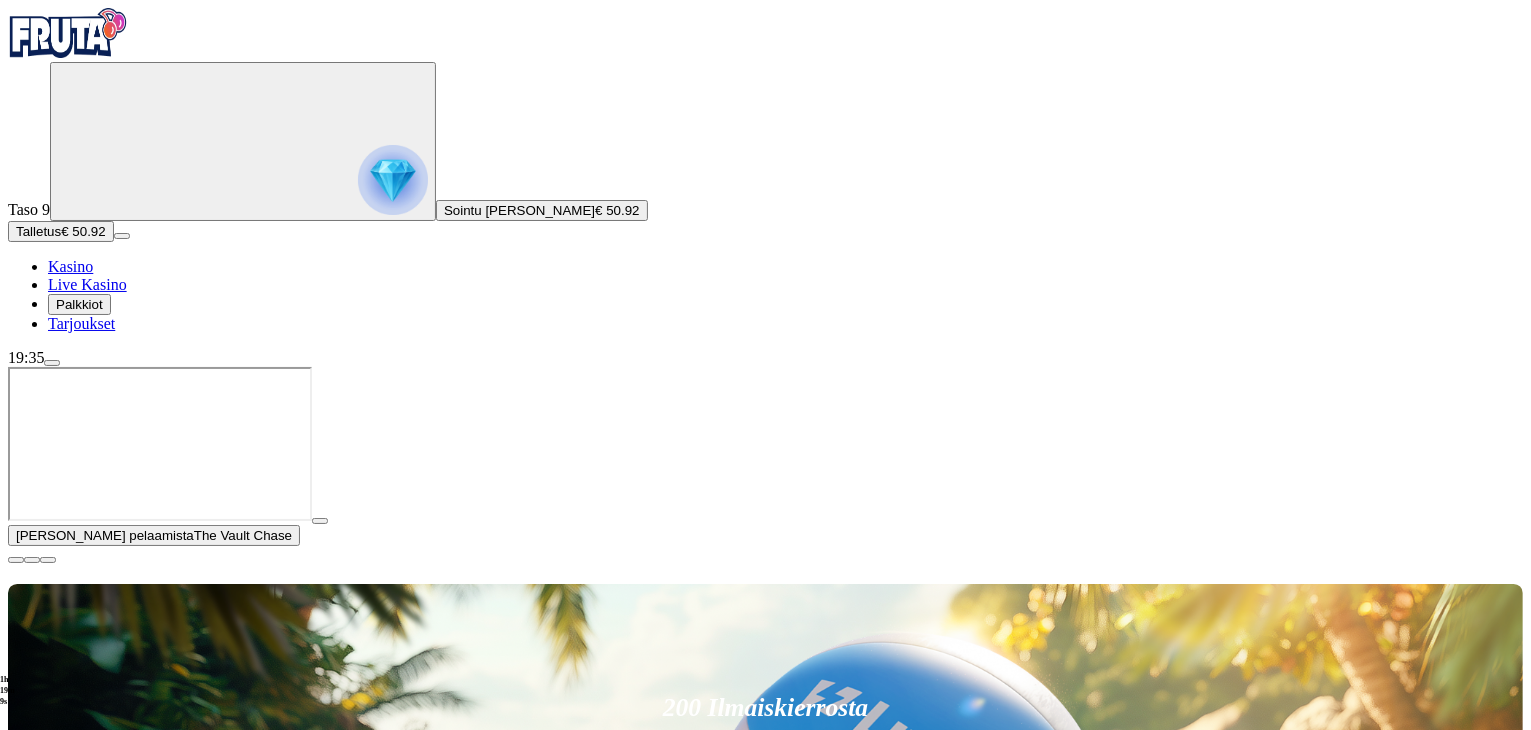 click at bounding box center (16, 560) 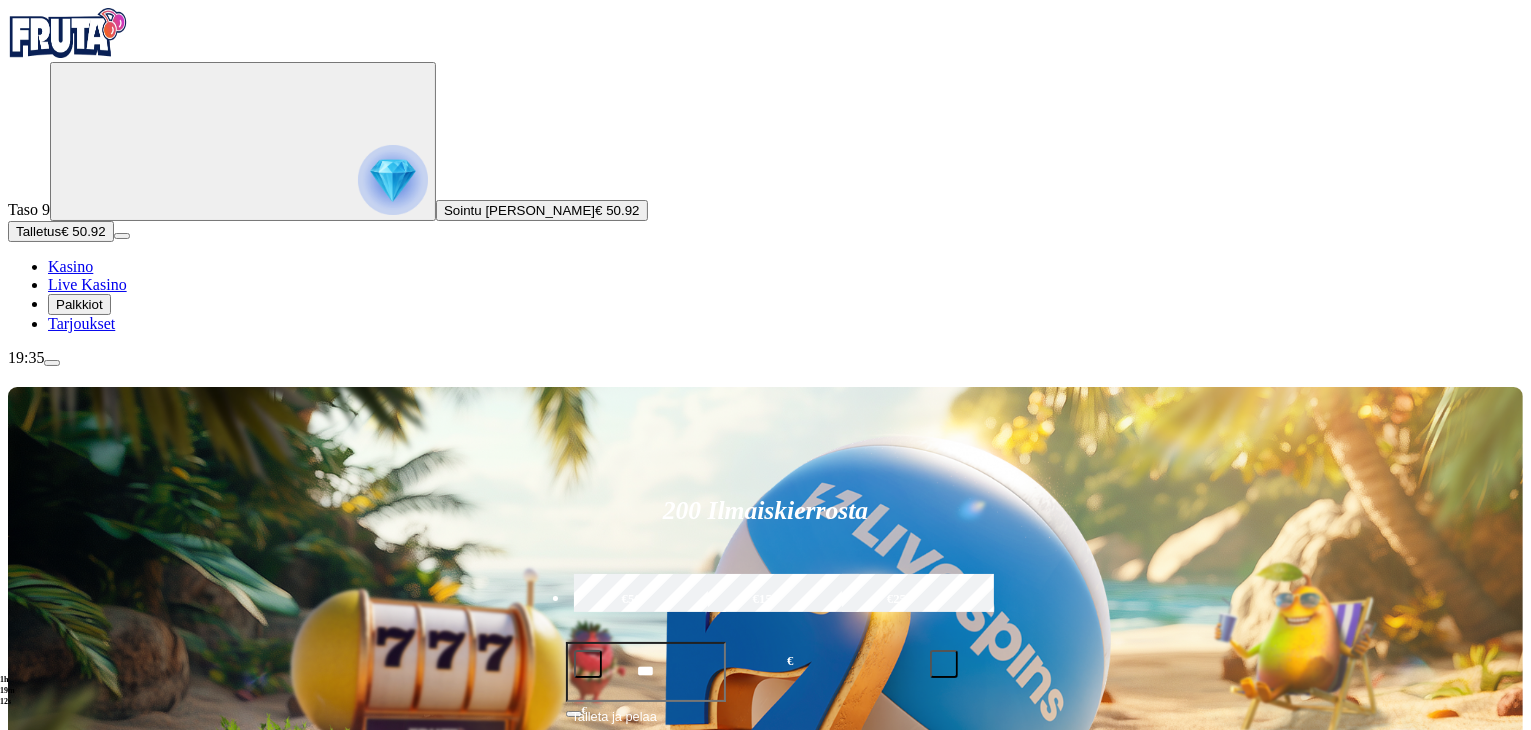 click on "Kasino" at bounding box center (70, 266) 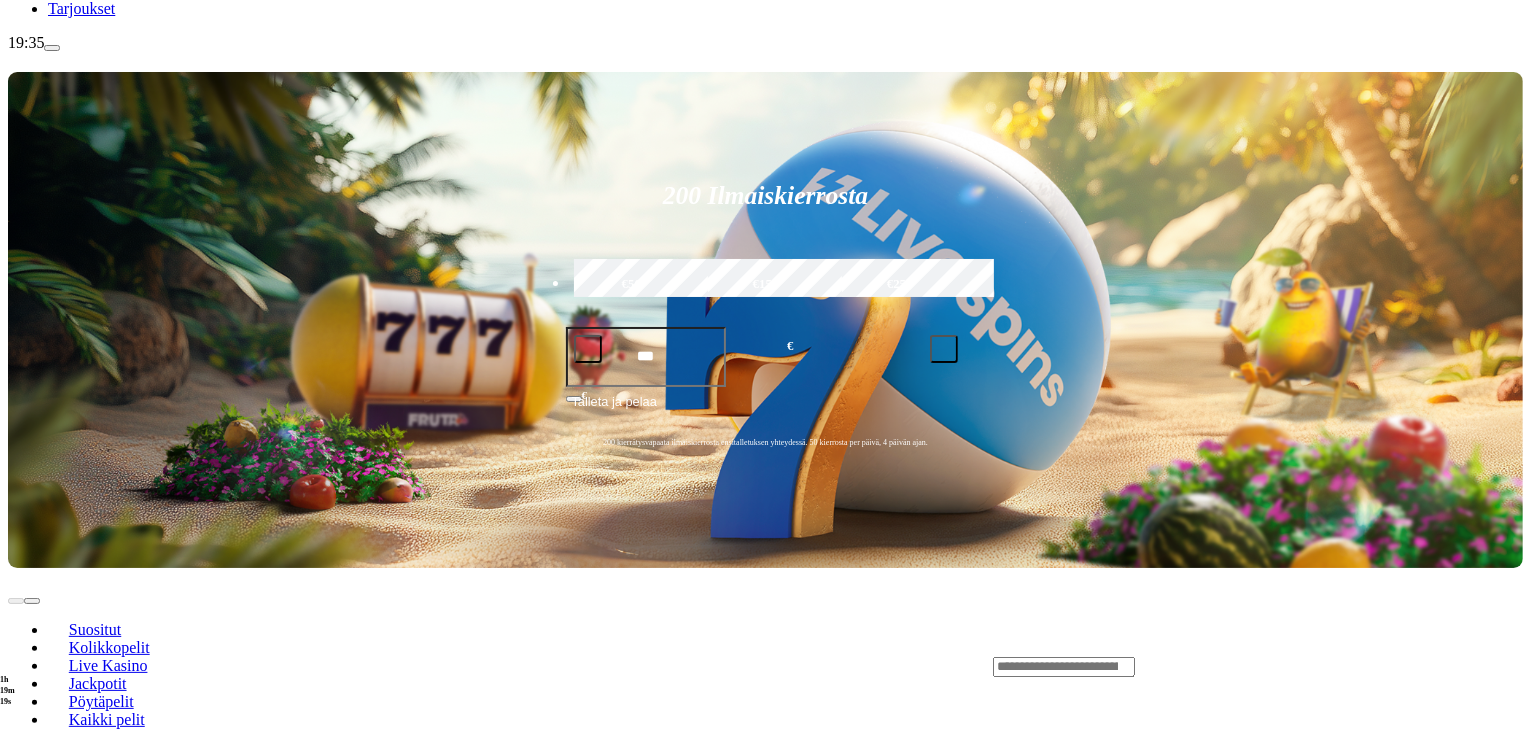 scroll, scrollTop: 312, scrollLeft: 0, axis: vertical 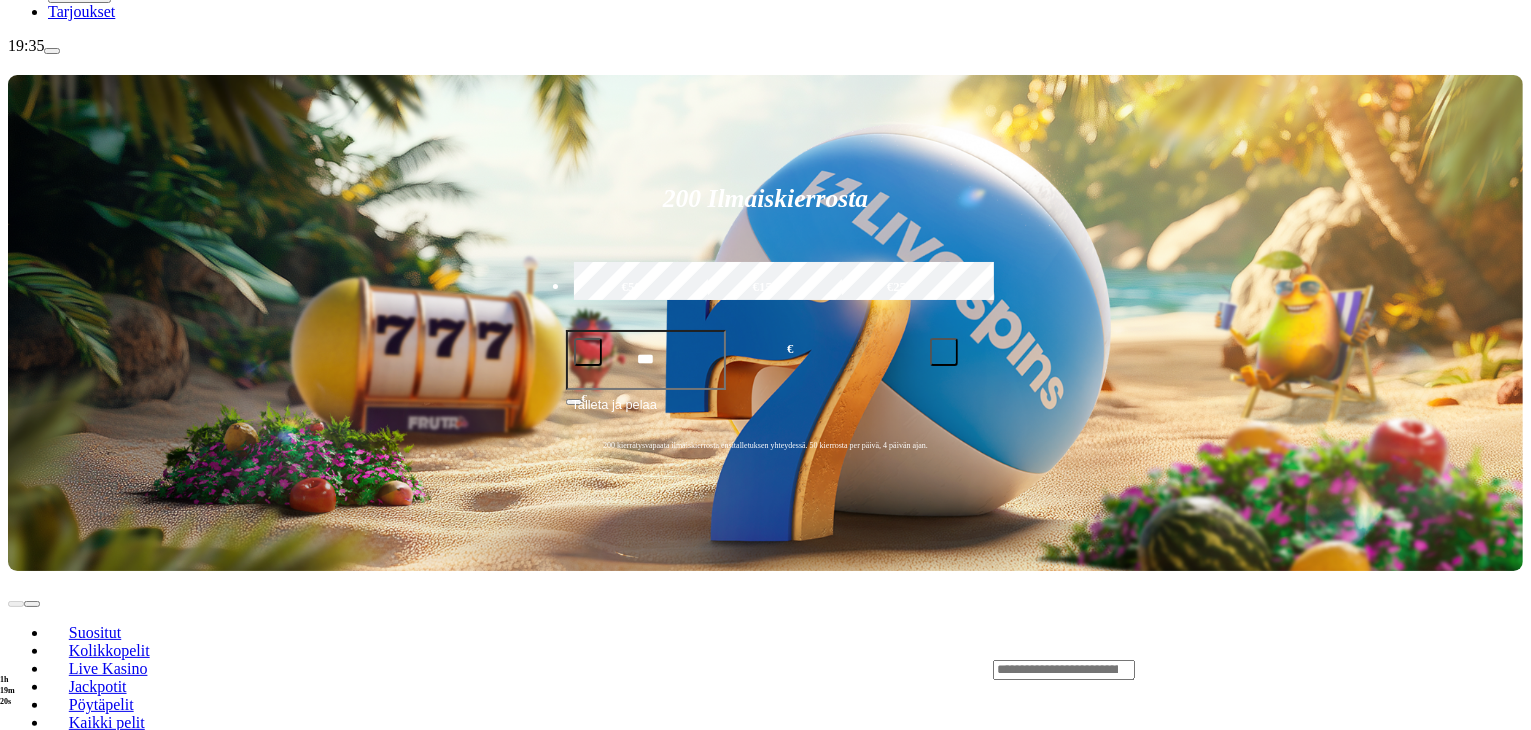 click at bounding box center (32, 841) 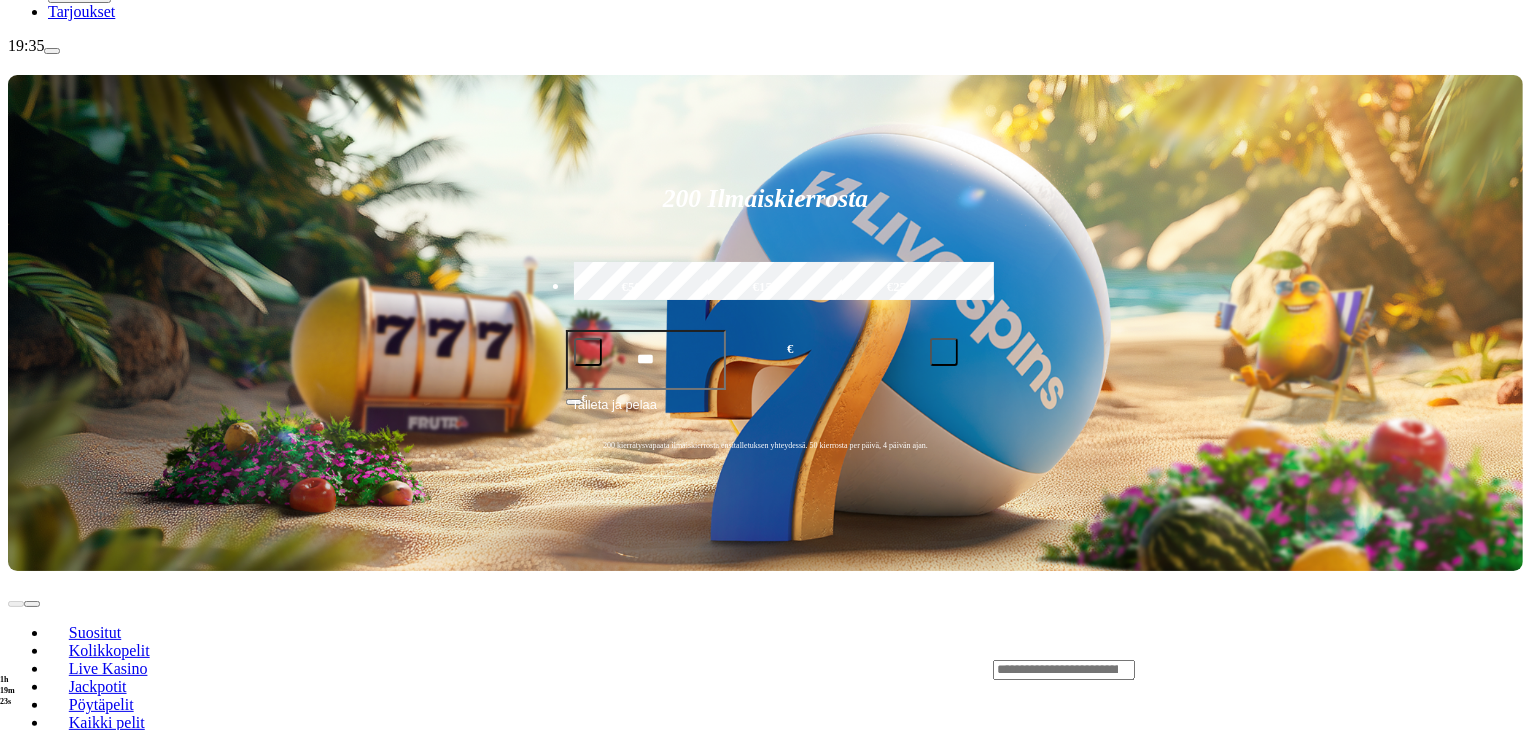 click on "Pelaa nyt" at bounding box center [-284, 1460] 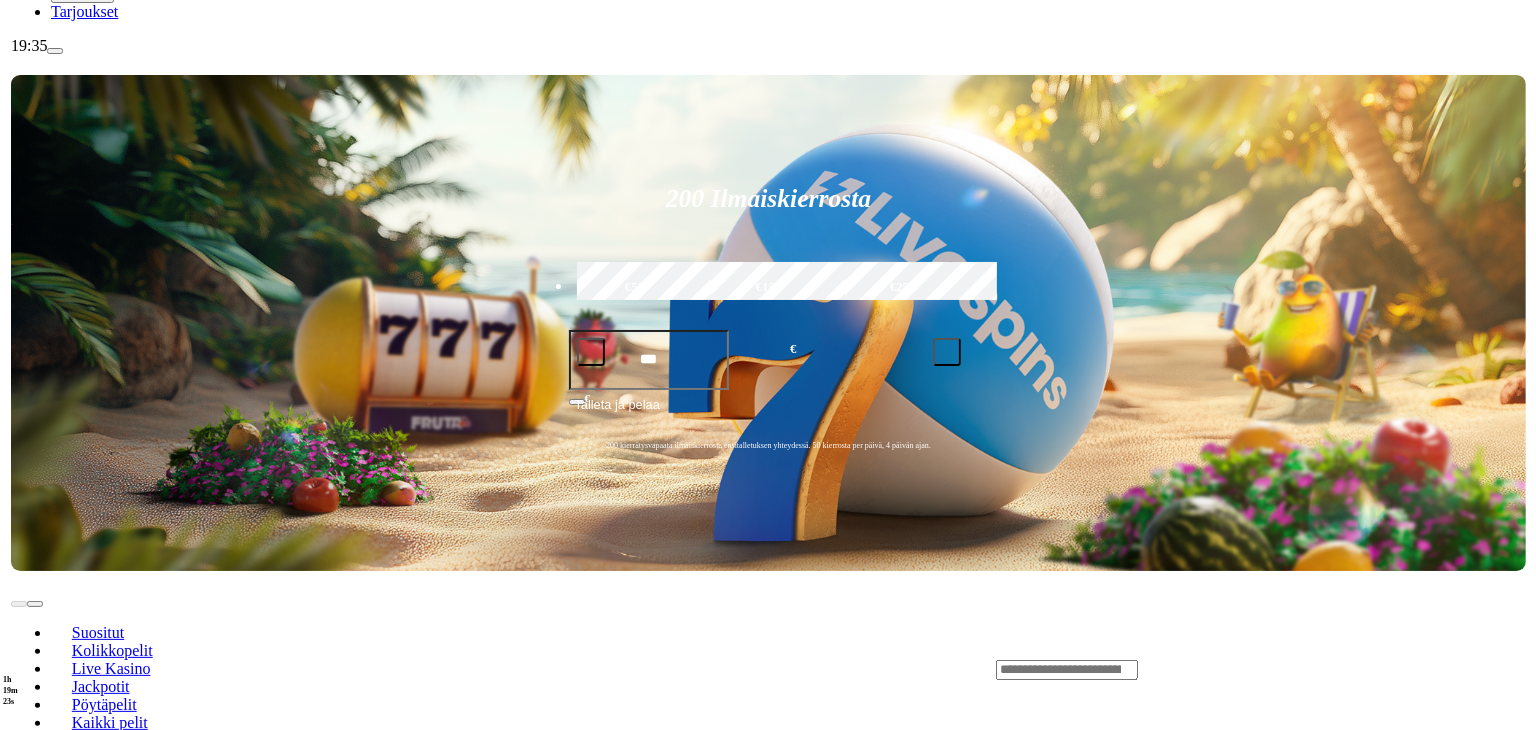 scroll, scrollTop: 0, scrollLeft: 0, axis: both 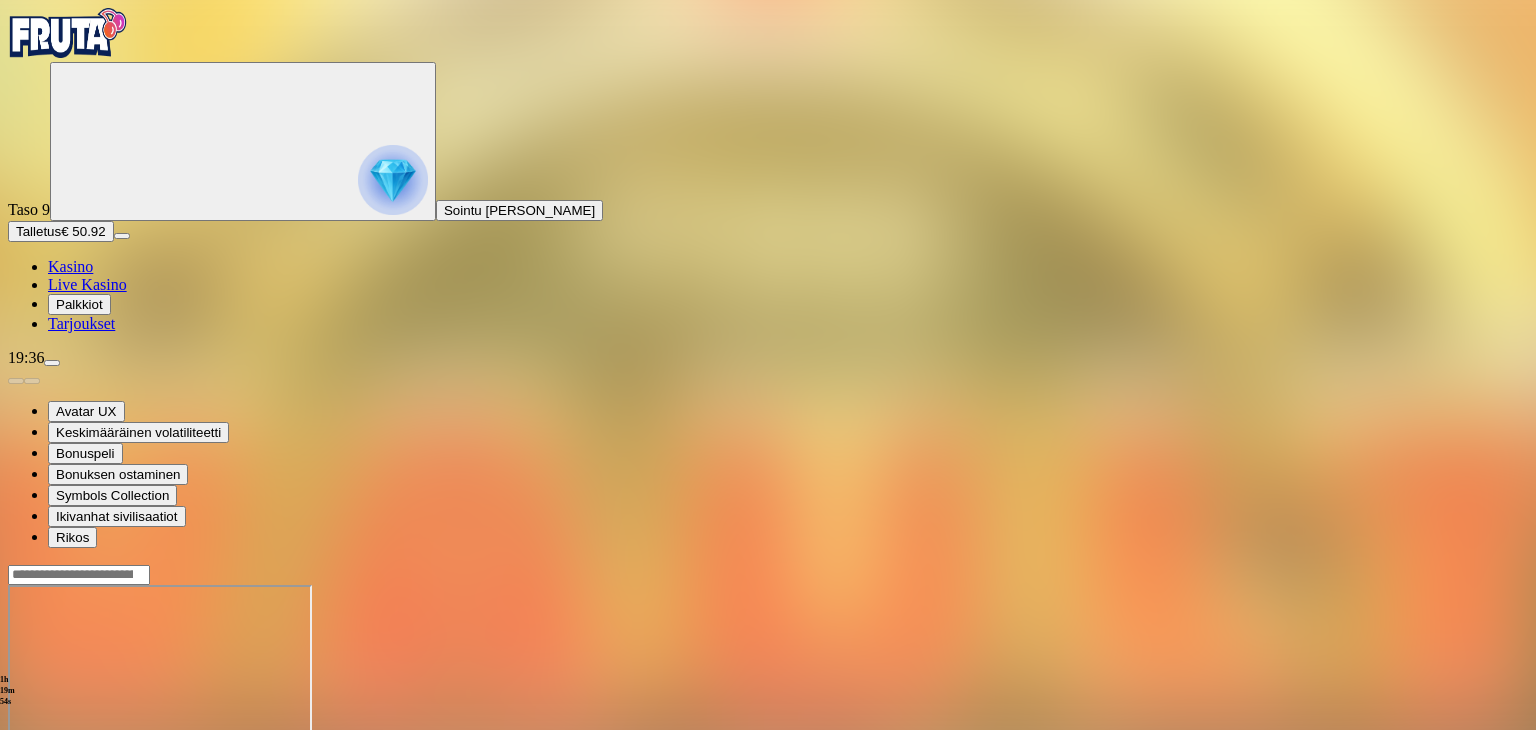 drag, startPoint x: 1482, startPoint y: 422, endPoint x: 1484, endPoint y: 247, distance: 175.01143 